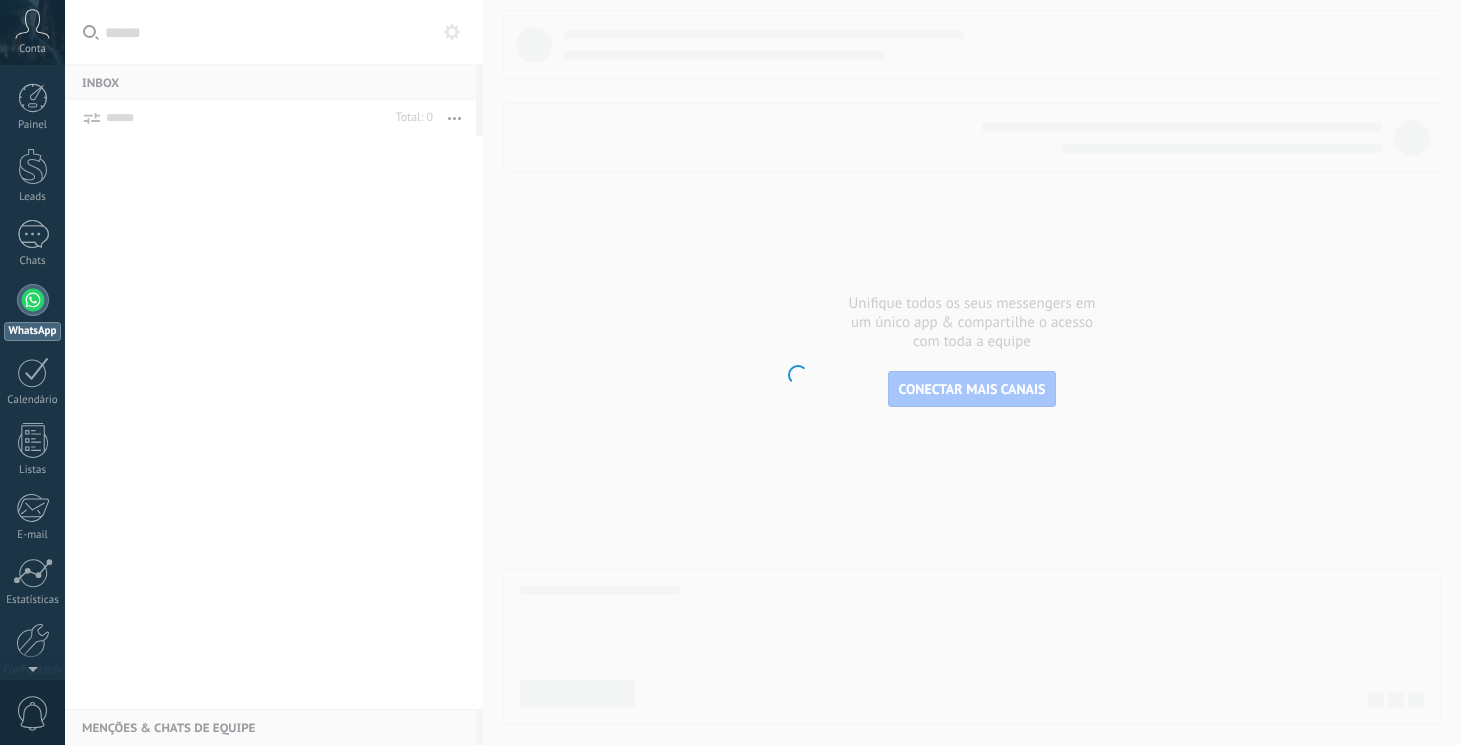 scroll, scrollTop: 0, scrollLeft: 0, axis: both 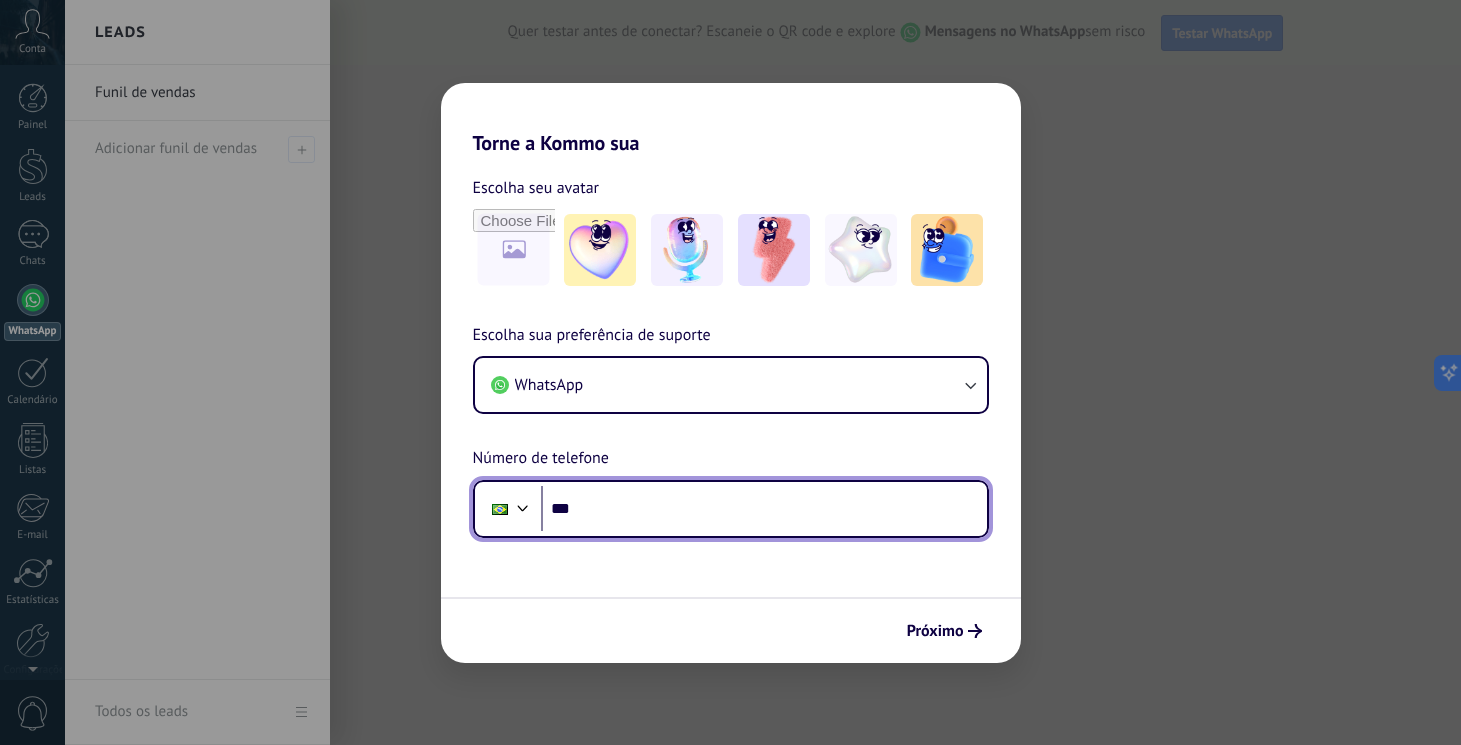 click on "***" at bounding box center (764, 509) 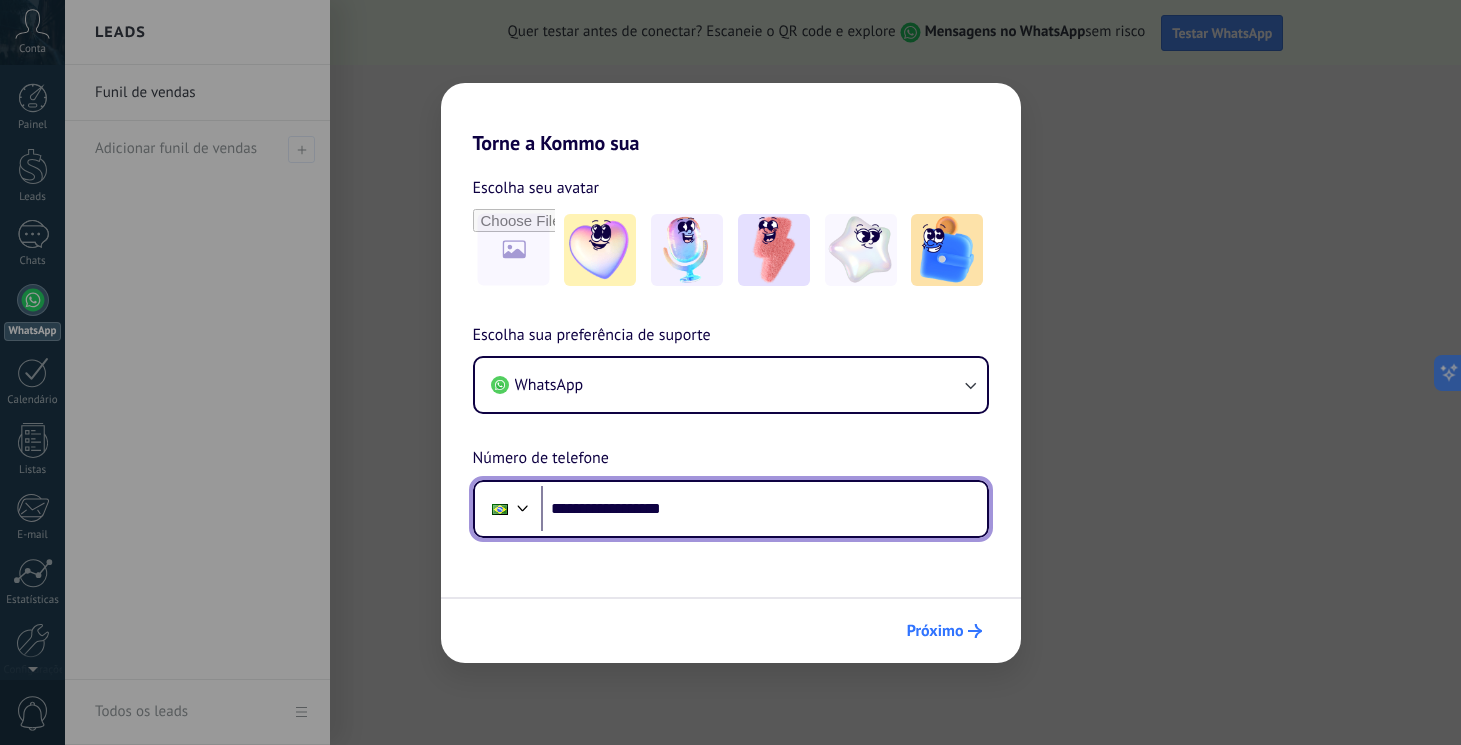 type on "**********" 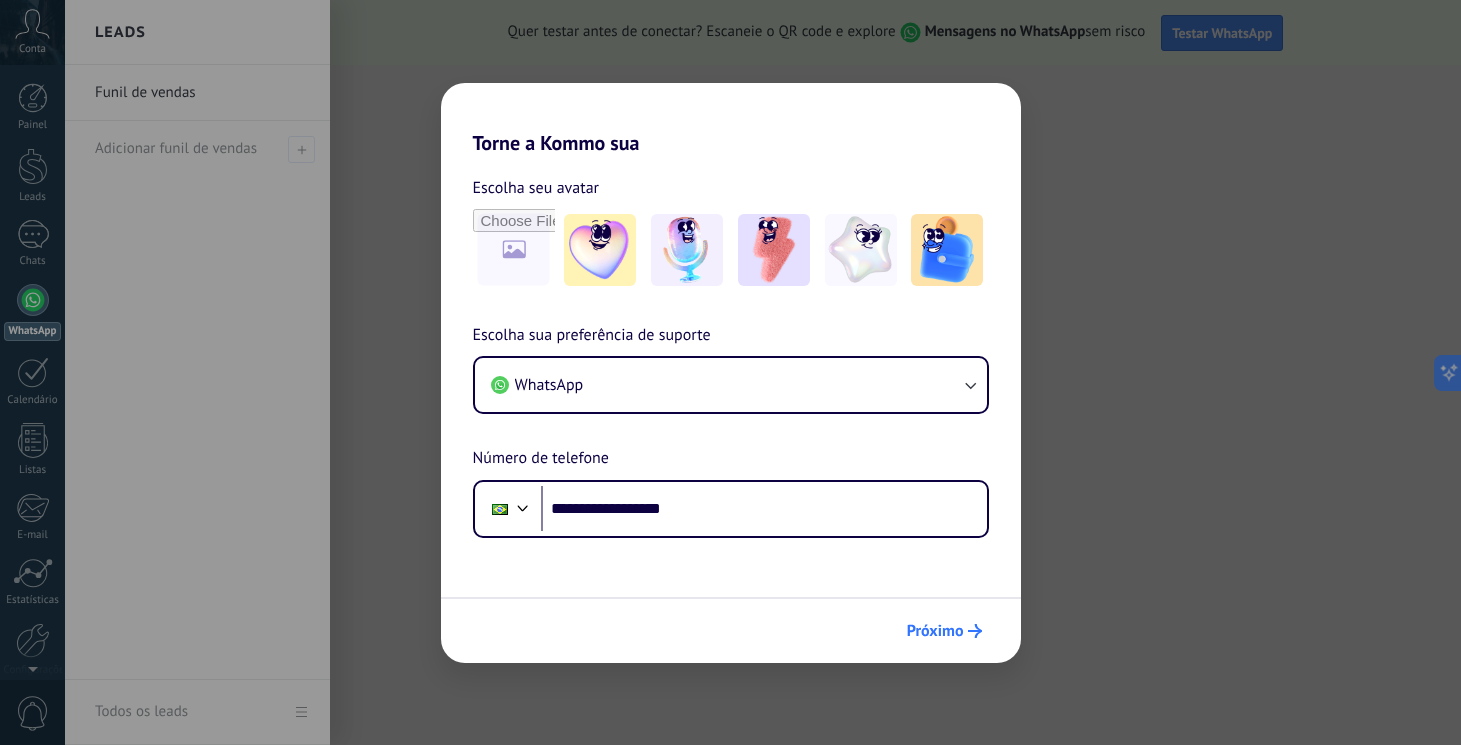 click on "Próximo" at bounding box center (935, 631) 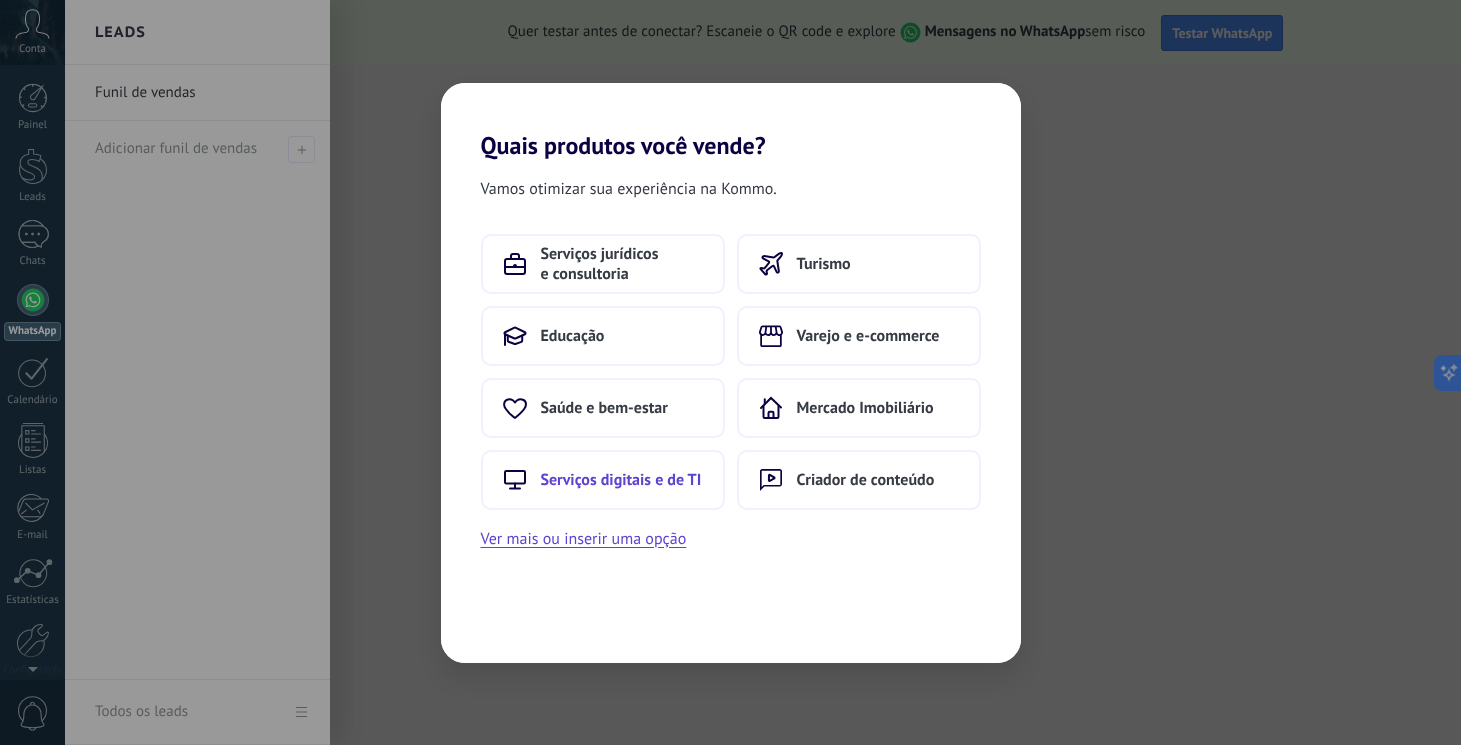 click on "Serviços digitais e de TI" at bounding box center [621, 480] 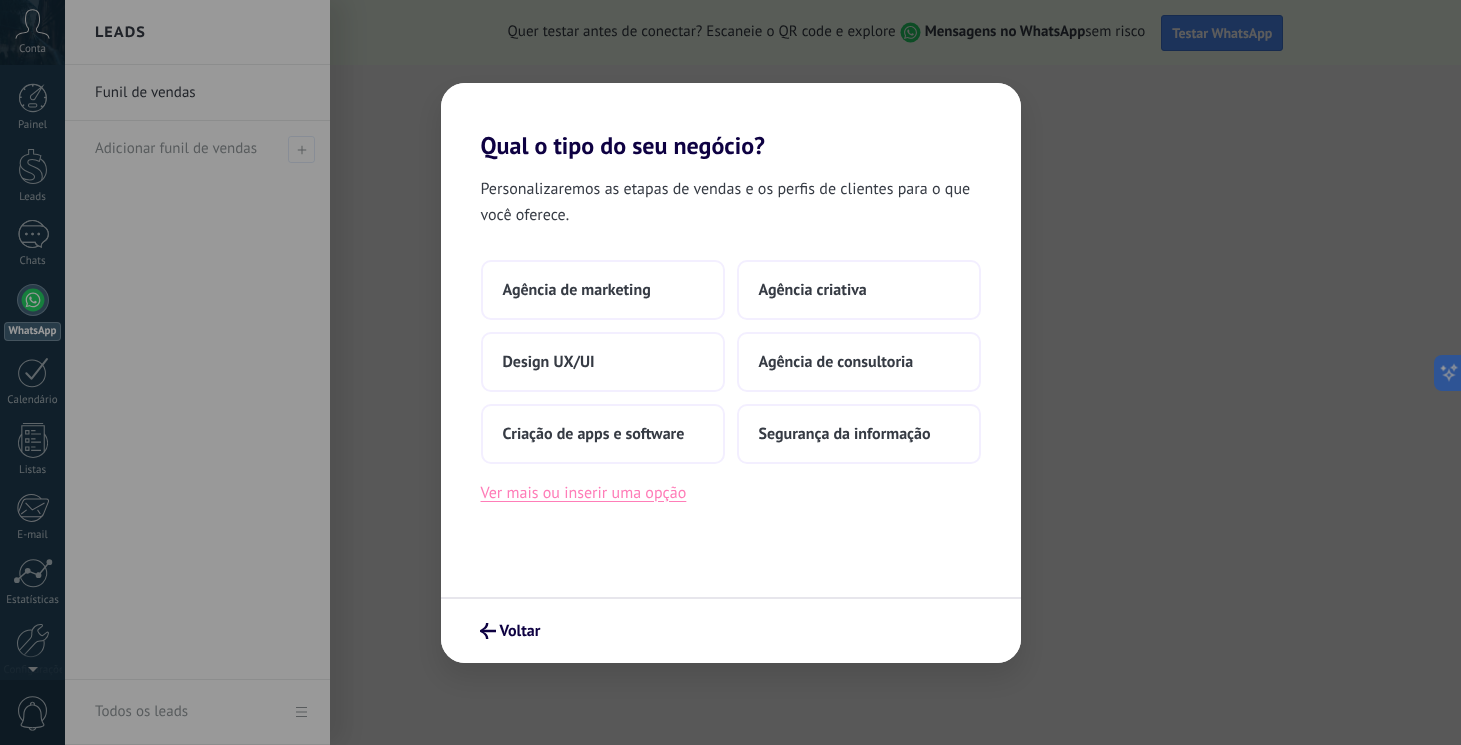 click on "Ver mais ou inserir uma opção" at bounding box center [584, 493] 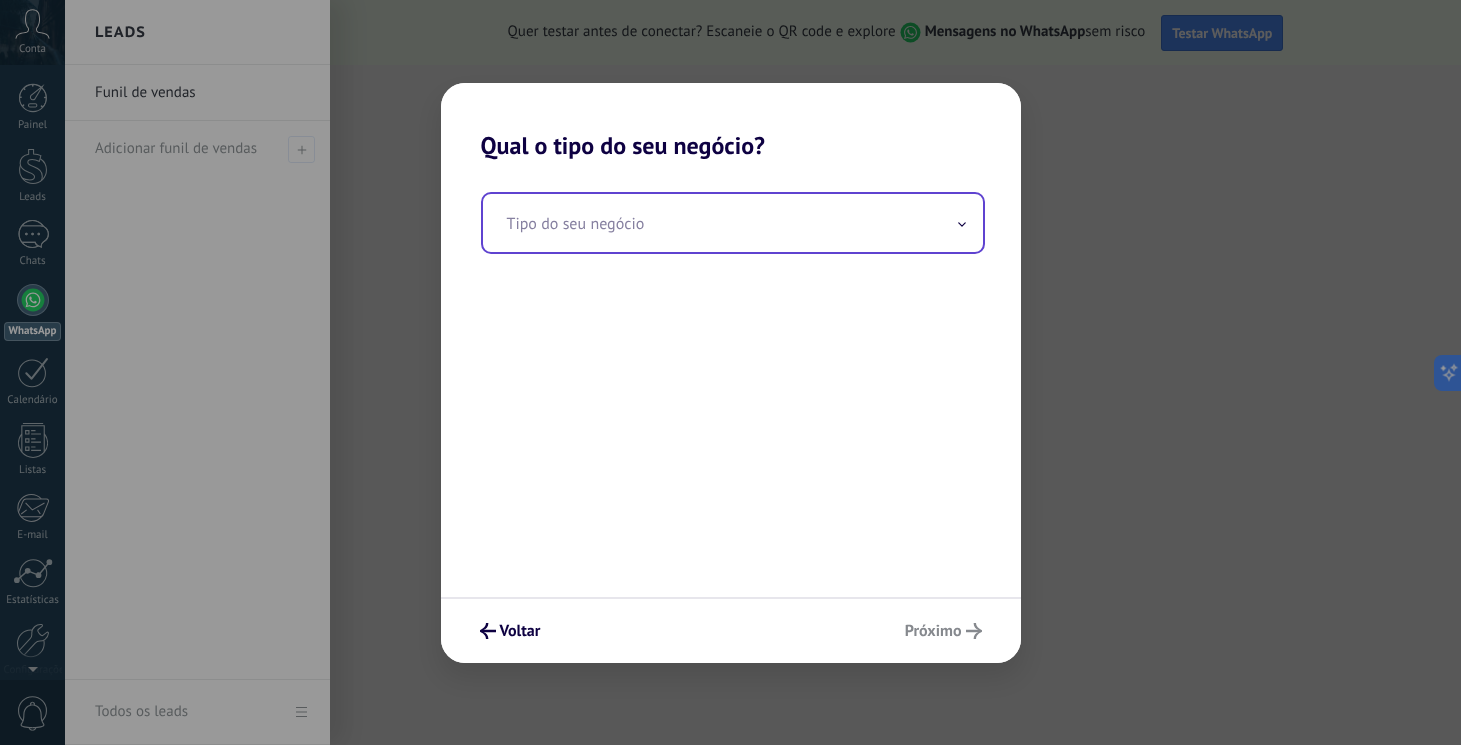 click at bounding box center (733, 223) 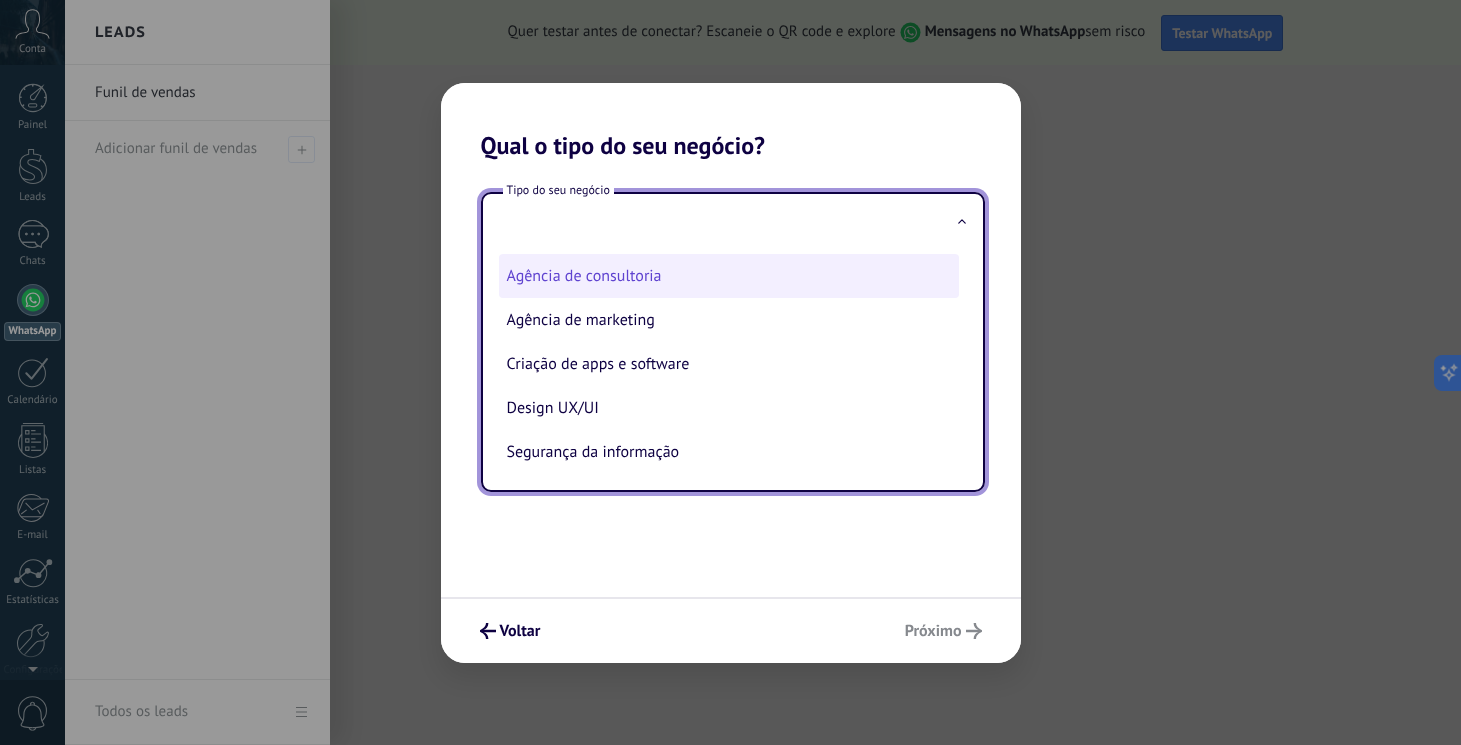 scroll, scrollTop: 52, scrollLeft: 0, axis: vertical 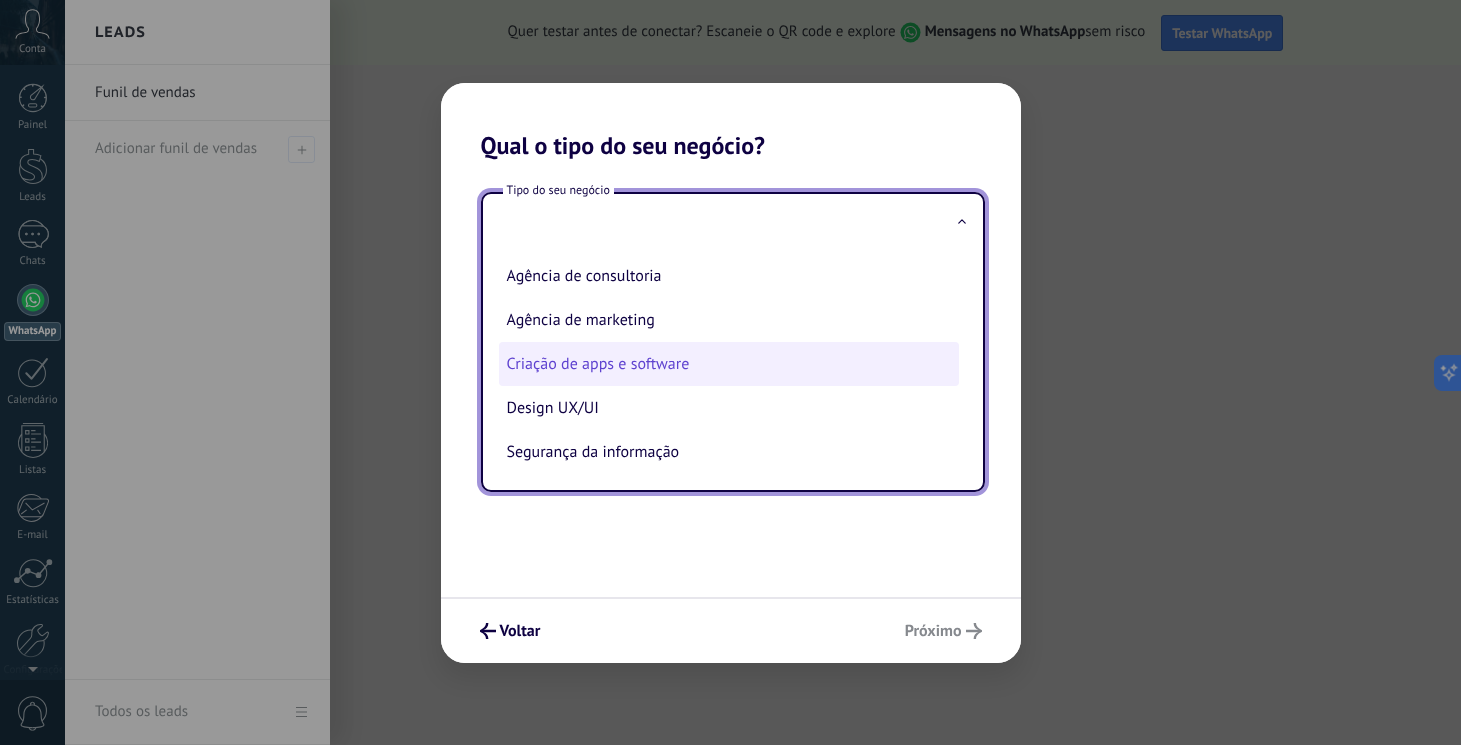 click on "Criação de apps e software" at bounding box center (729, 364) 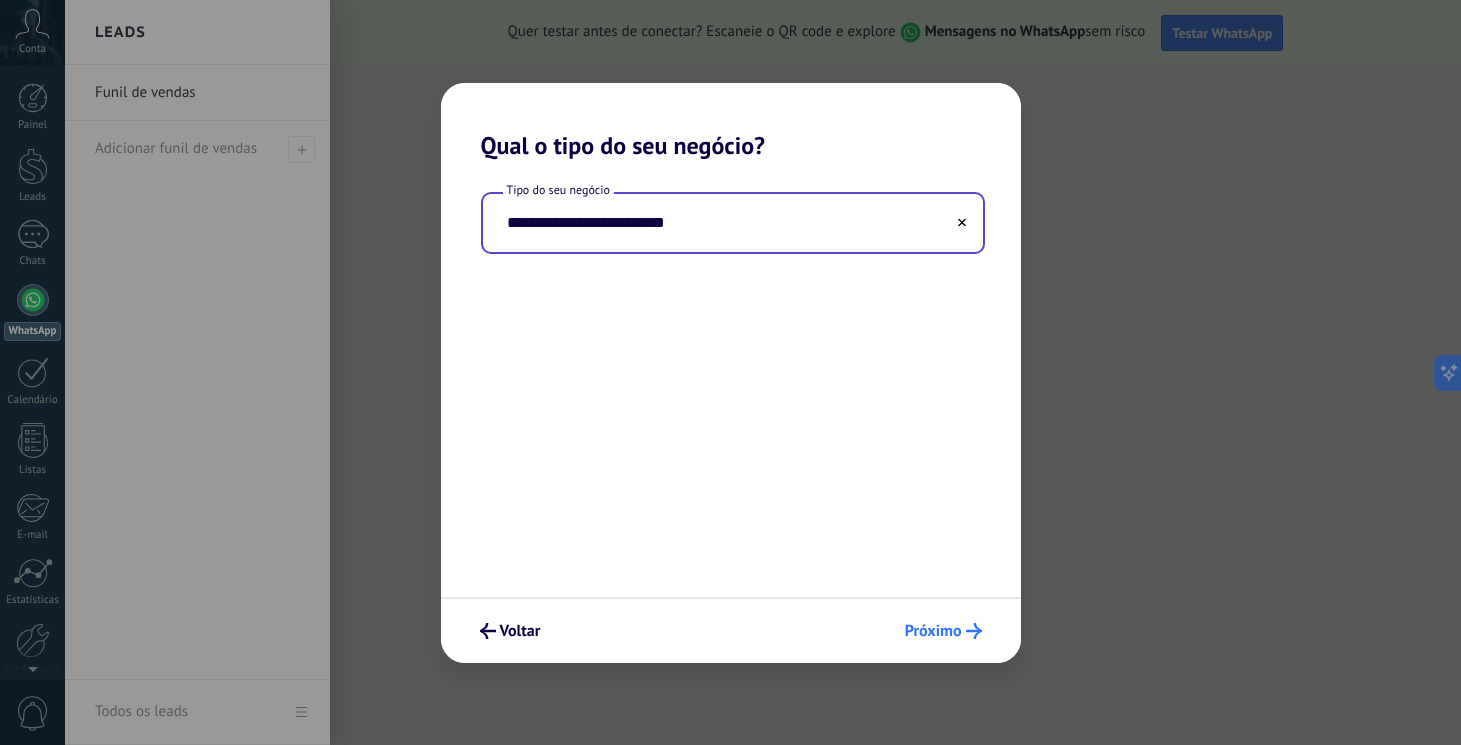 click 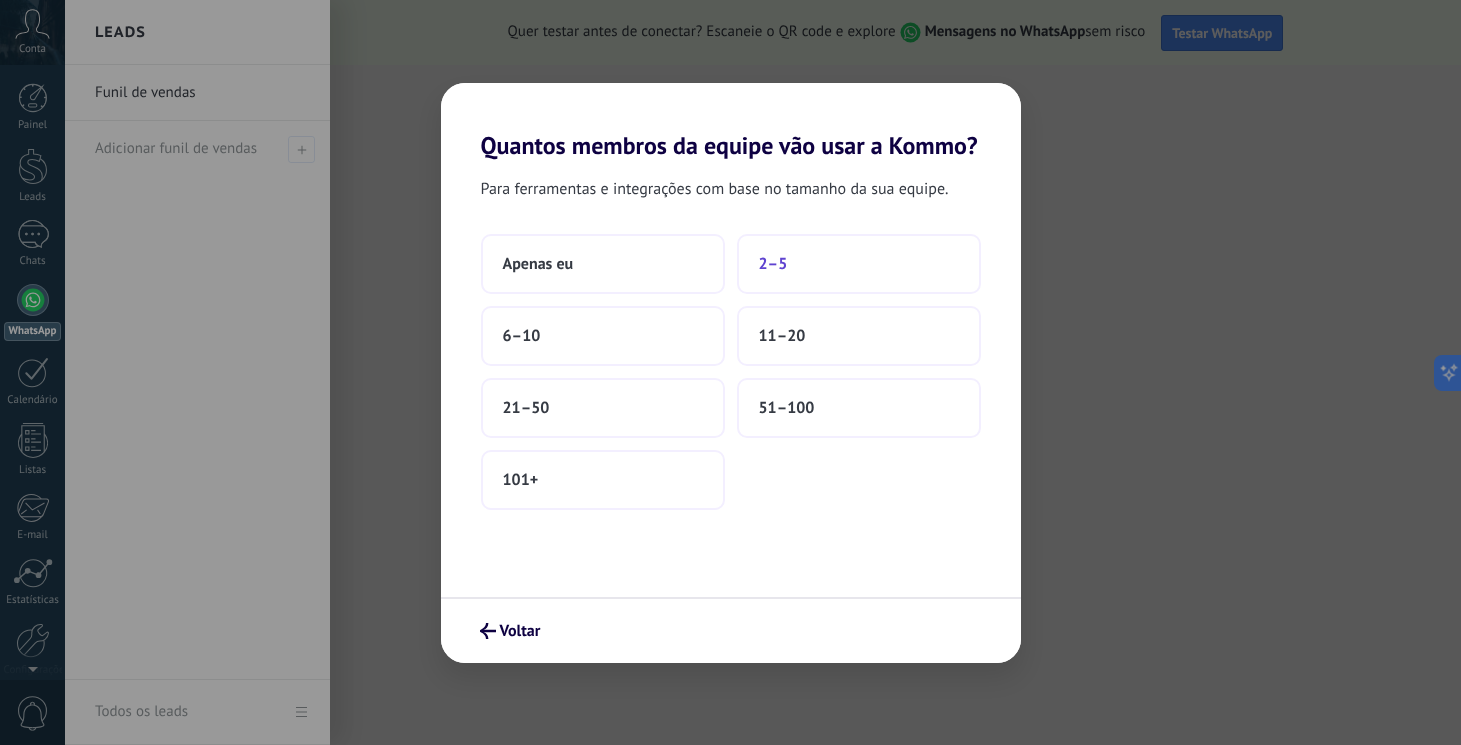 click on "2–5" at bounding box center (859, 264) 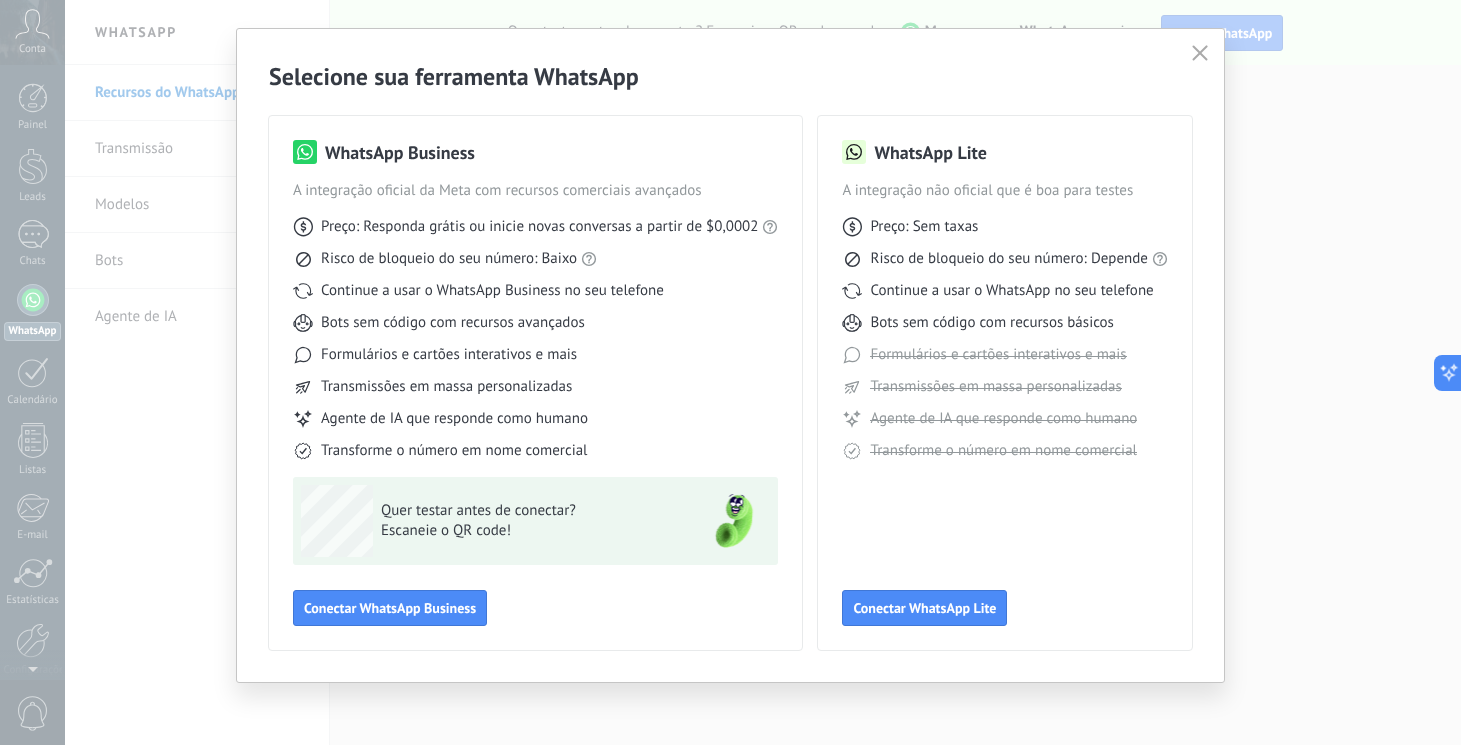 scroll, scrollTop: 40, scrollLeft: 0, axis: vertical 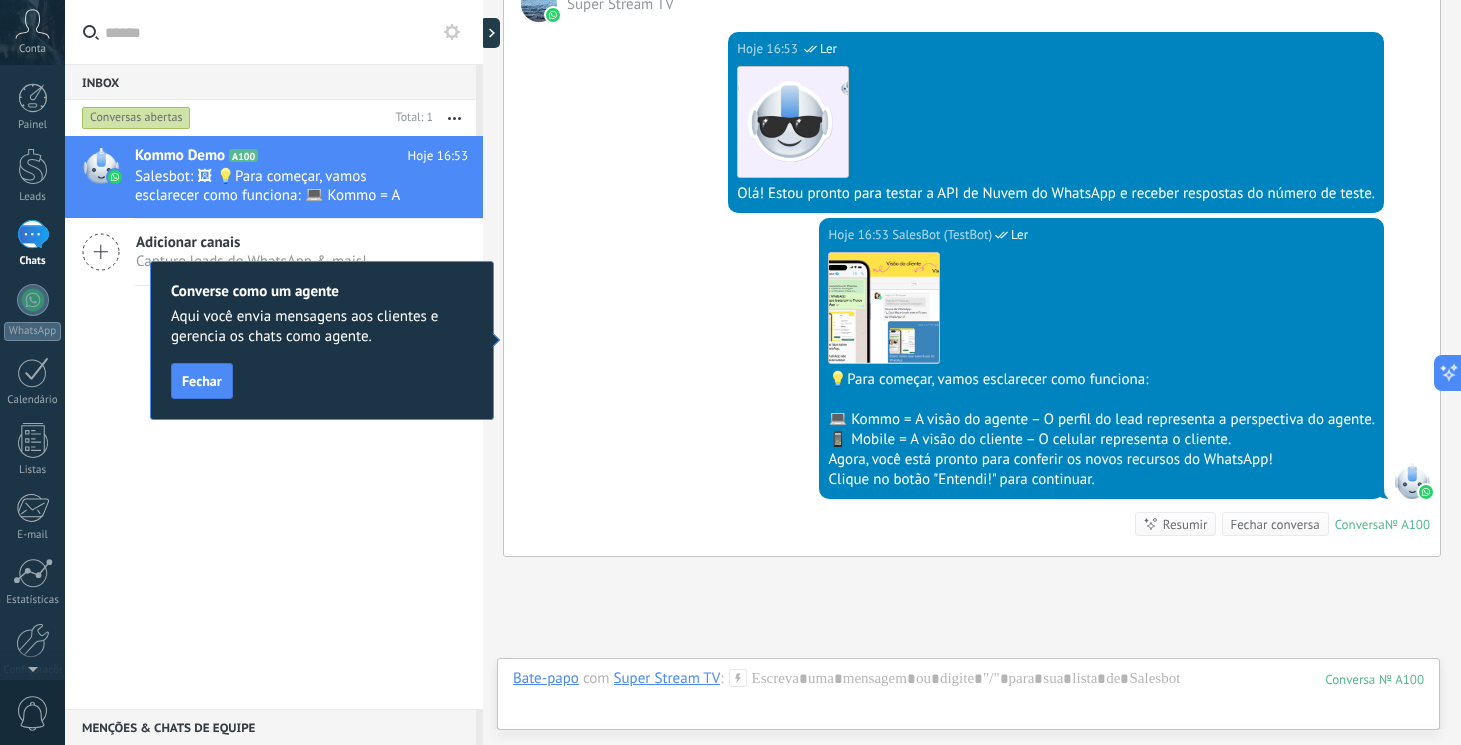 click on "Super Stream TV  Olá! Estou pronto para testar o WhatsApp na Kommo. Meu código de verificação é h-aHot Conversa  № A100 Conversa № A100 Hoje 16:53 Robô  O valor do campo «Nome»  está definido para «Kommo Demo» Hoje 16:53 Robô  O valor do campo «Telefone»  está definido para «[PHONE]» Super Stream TV Super Stream TV  Hoje 16:53 SalesBot (TestBot)  Ler Download Olá! Estou pronto para testar a API de Nuvem do WhatsApp e receber respostas do número de teste. Hoje 16:53 SalesBot (TestBot)  Ler Download 💡Para começar, vamos esclarecer como funciona:   💻 Kommo = A visão do agente – O perfil do lead representa a perspectiva do agente. 📱 Mobile = A visão do cliente – O celular representa o cliente. Agora, você está pronto para conferir os novos recursos do WhatsApp! Clique no botão "Entendi!" para continuar. Conversa  № A100 Conversa № A100 Resumir Resumir Fechar conversa Hoje 16:53" at bounding box center (972, 183) 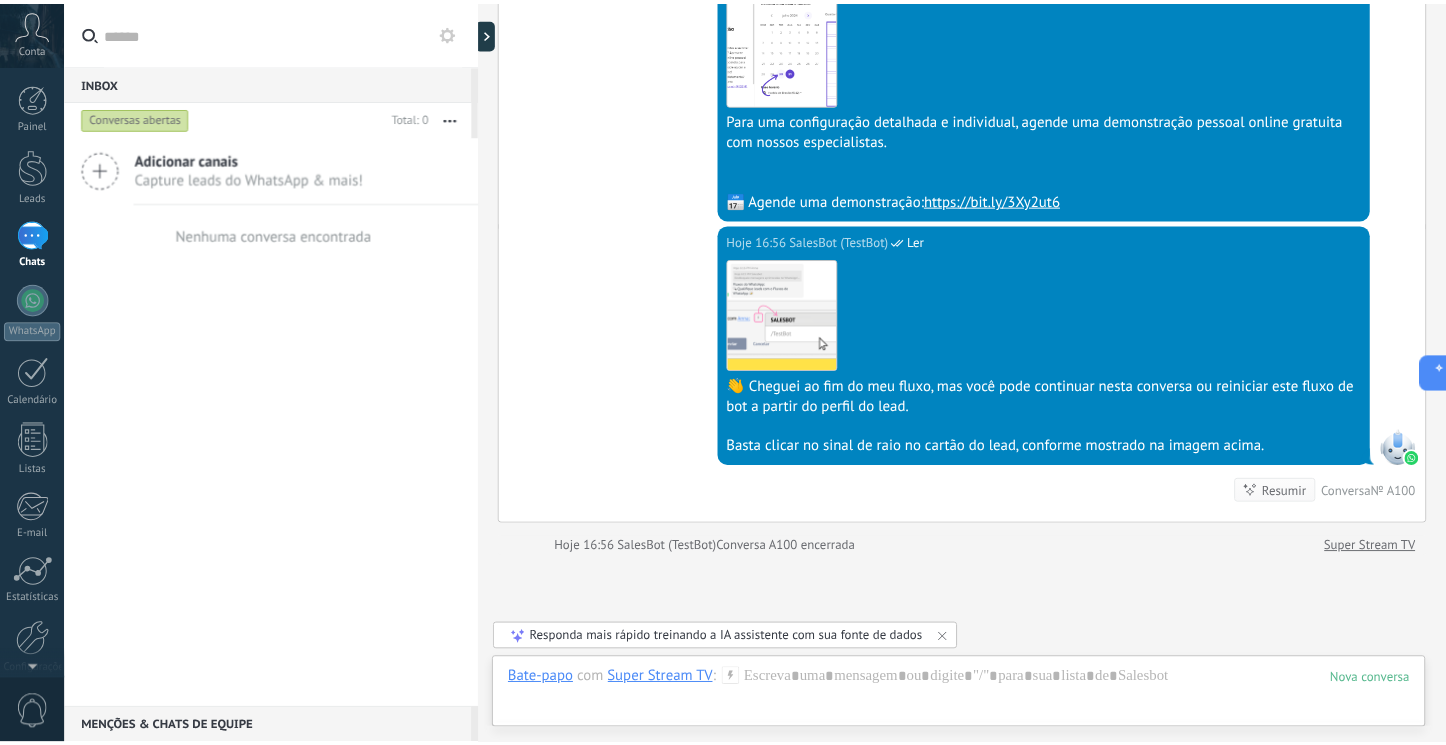 scroll, scrollTop: 1979, scrollLeft: 0, axis: vertical 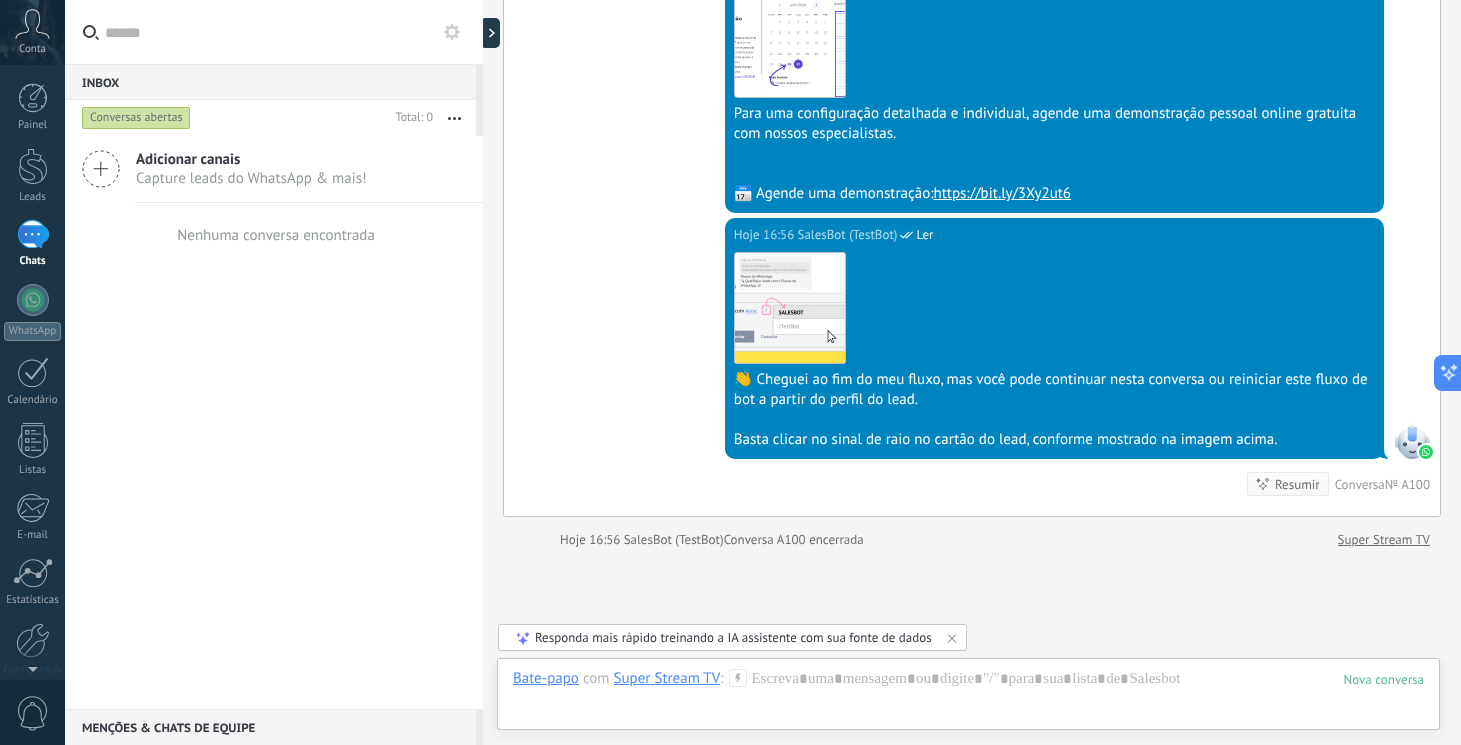 click 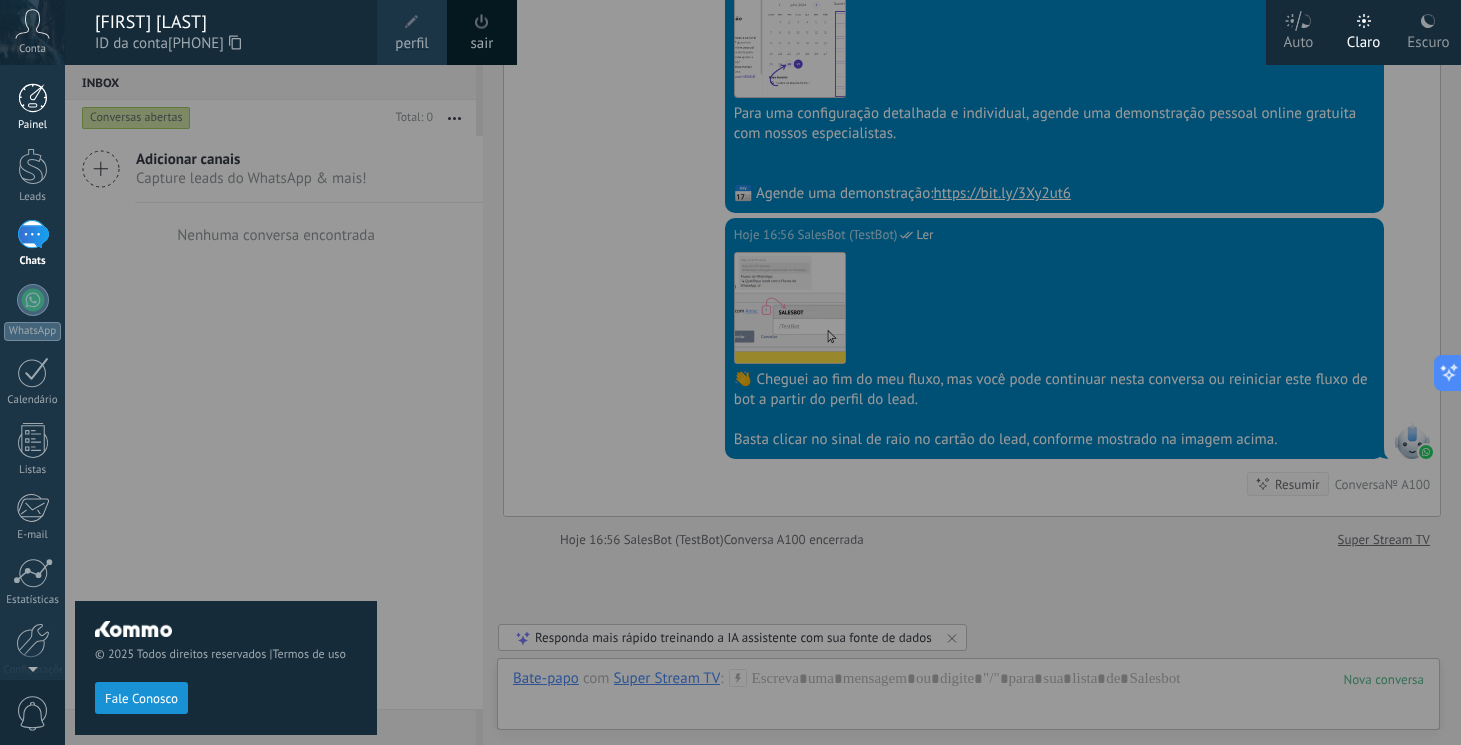 click at bounding box center (33, 98) 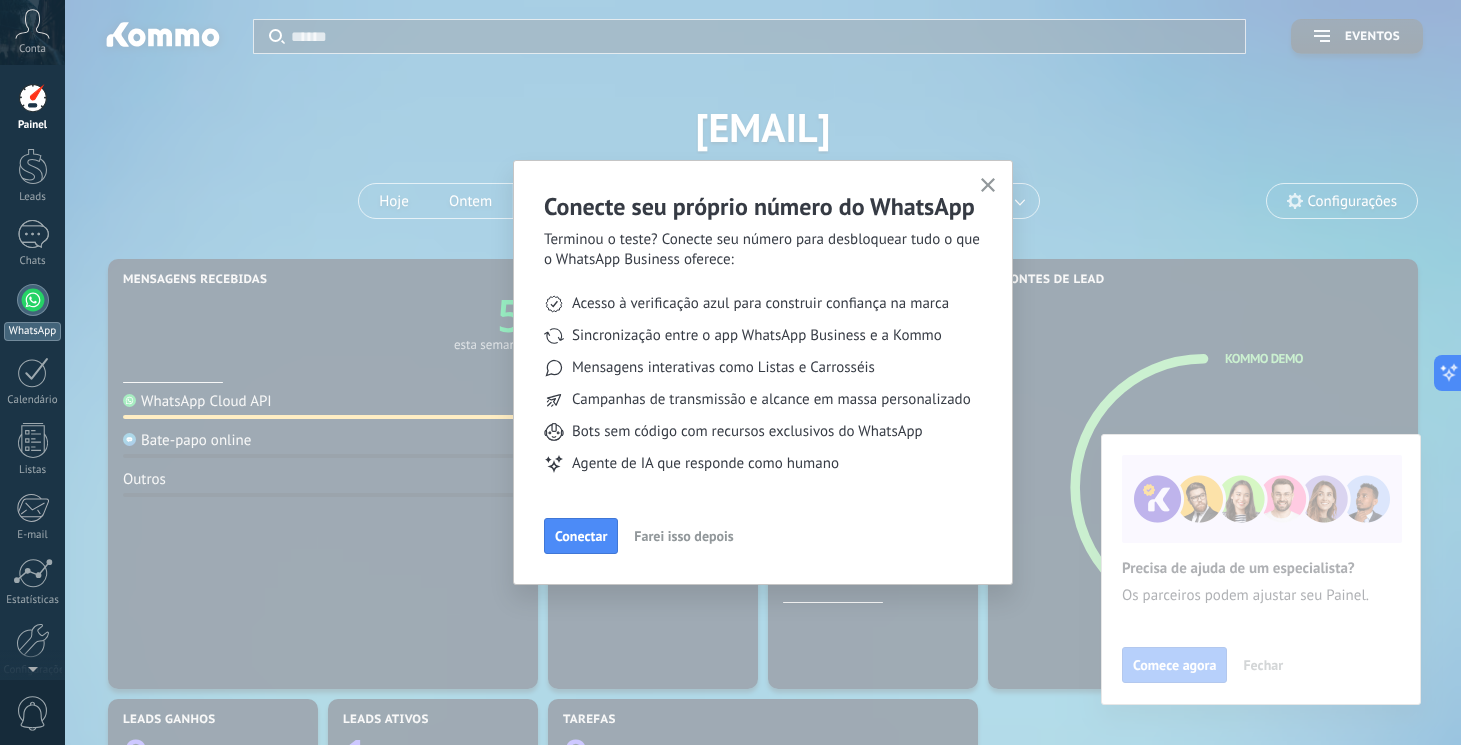 click at bounding box center [33, 300] 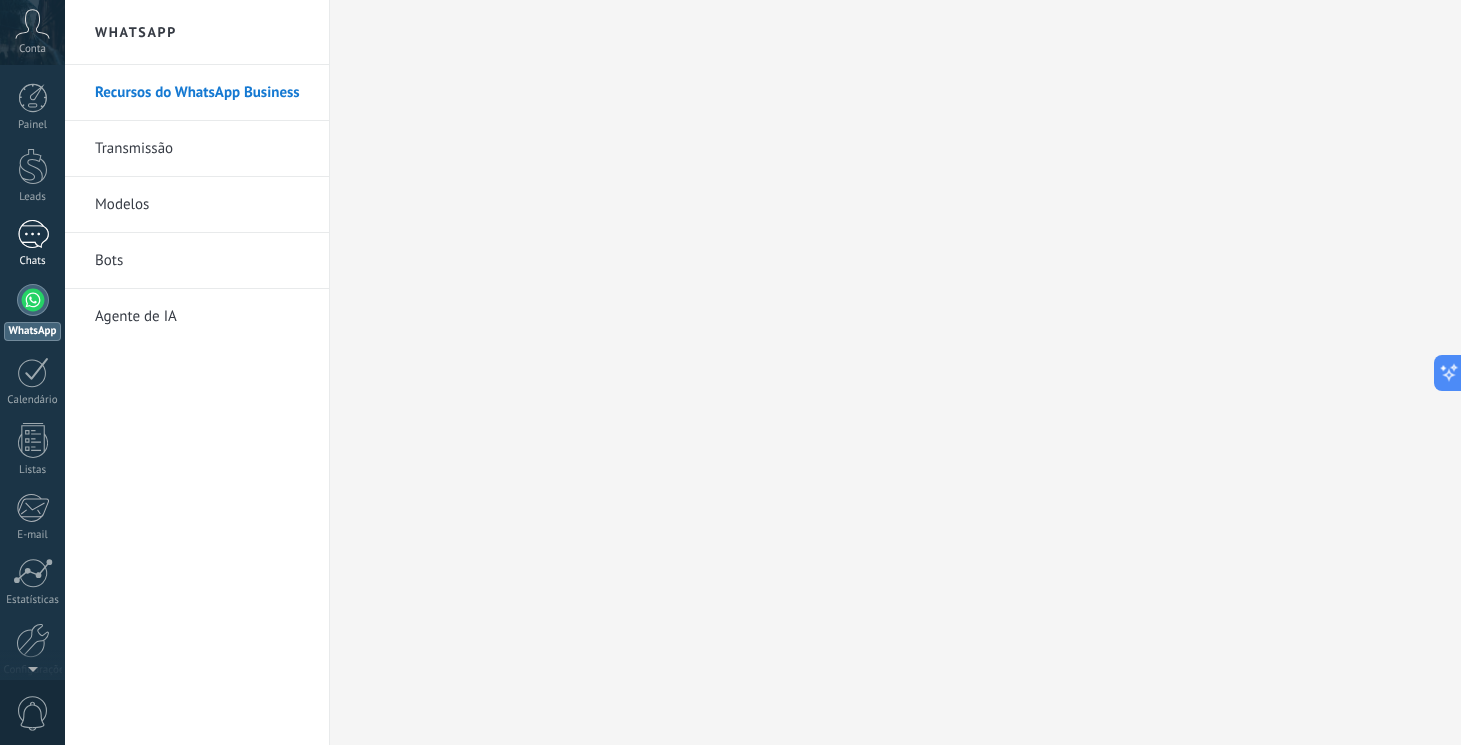 click on "1" at bounding box center [33, 234] 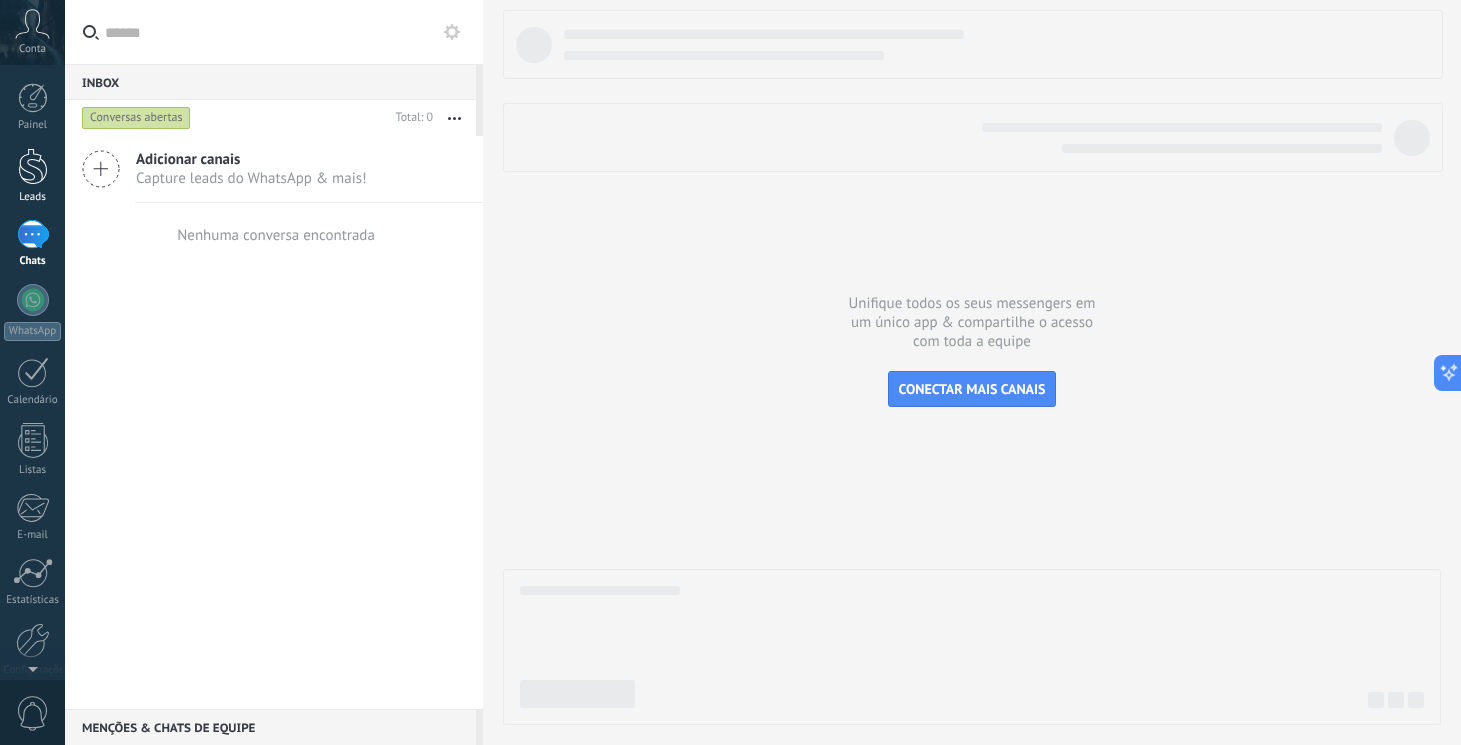 click at bounding box center (33, 166) 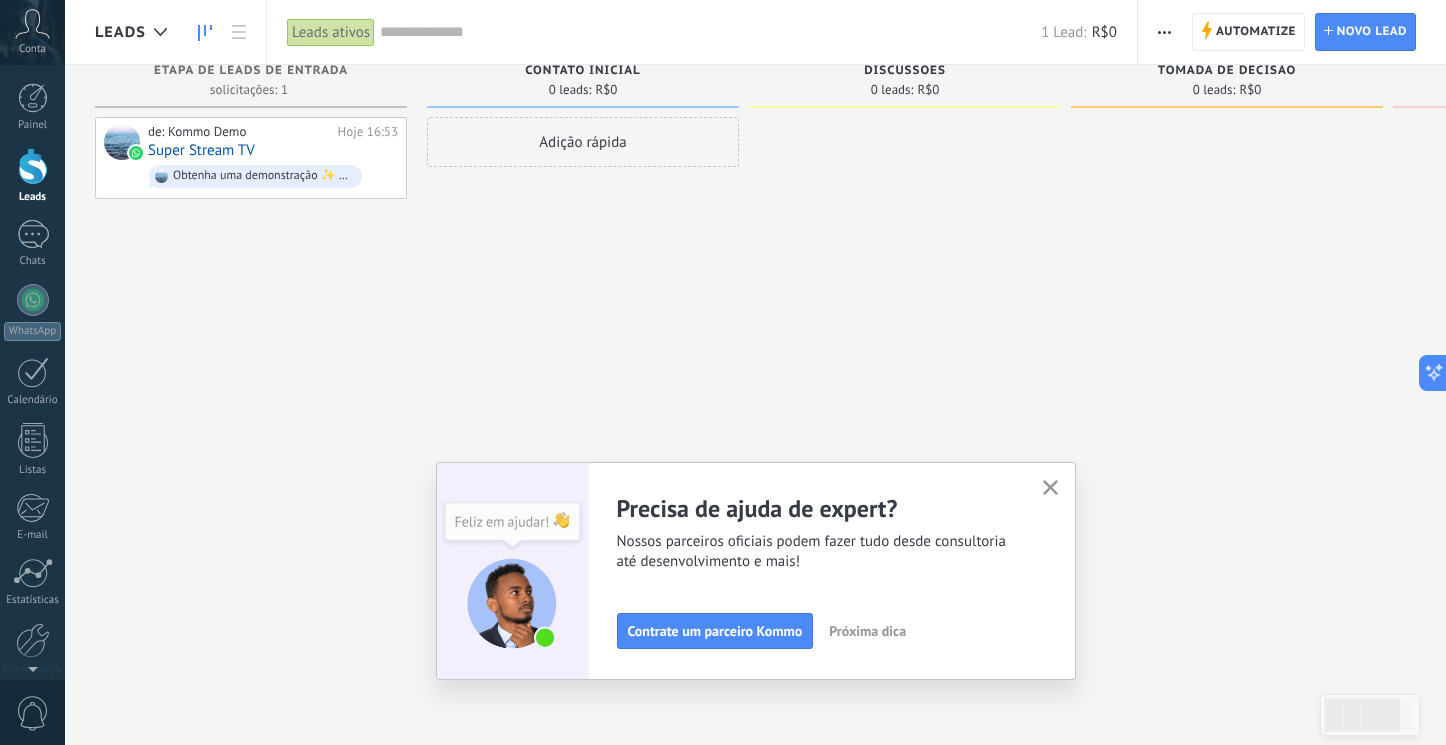 scroll, scrollTop: 0, scrollLeft: 0, axis: both 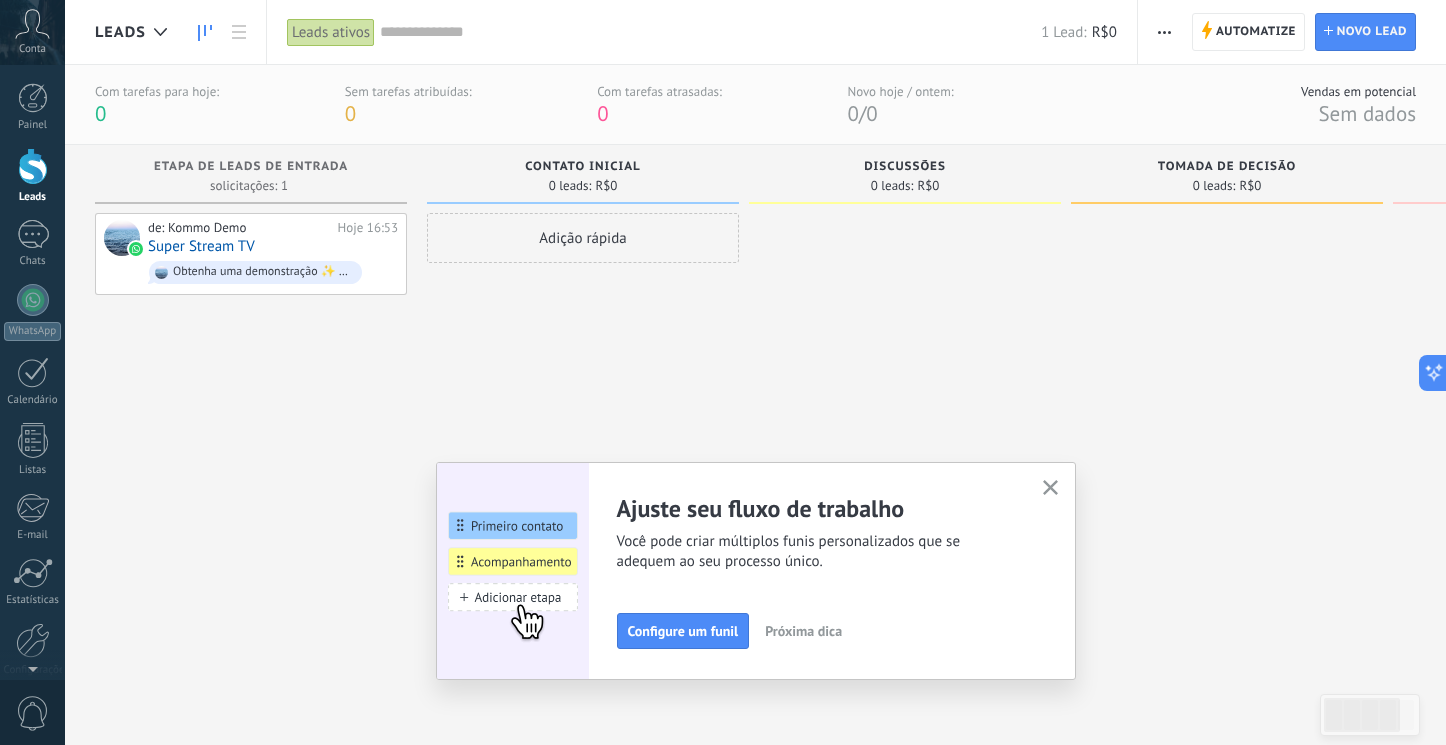 click 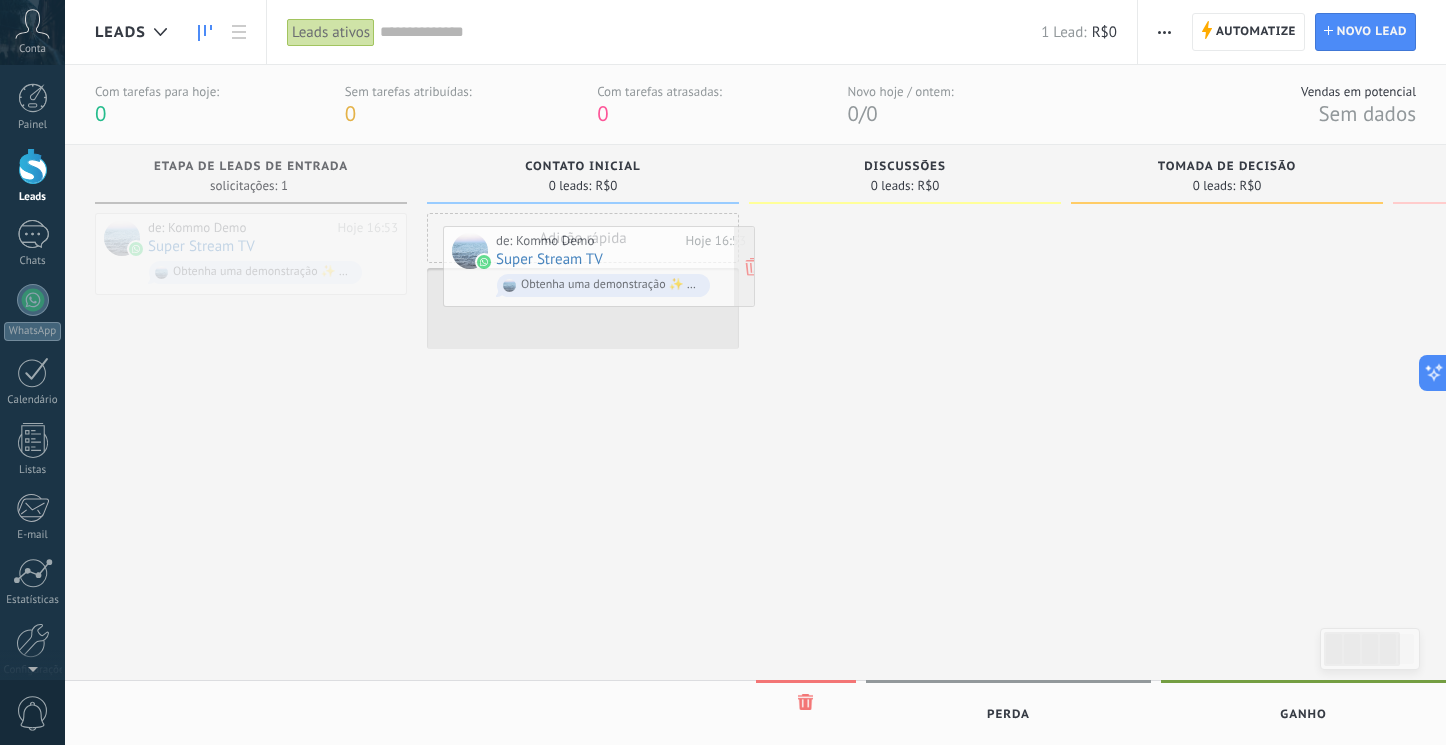 drag, startPoint x: 255, startPoint y: 242, endPoint x: 603, endPoint y: 255, distance: 348.24274 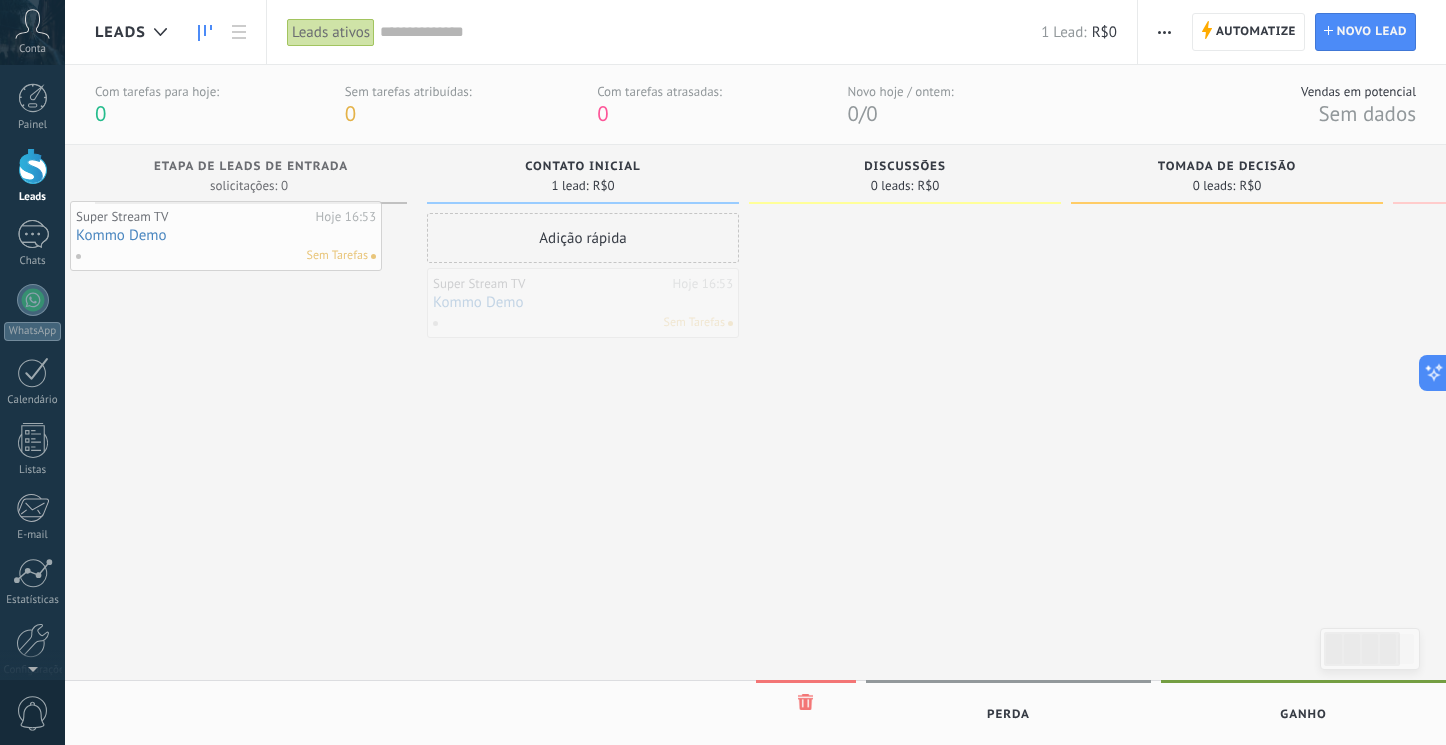 drag, startPoint x: 617, startPoint y: 313, endPoint x: 261, endPoint y: 246, distance: 362.2499 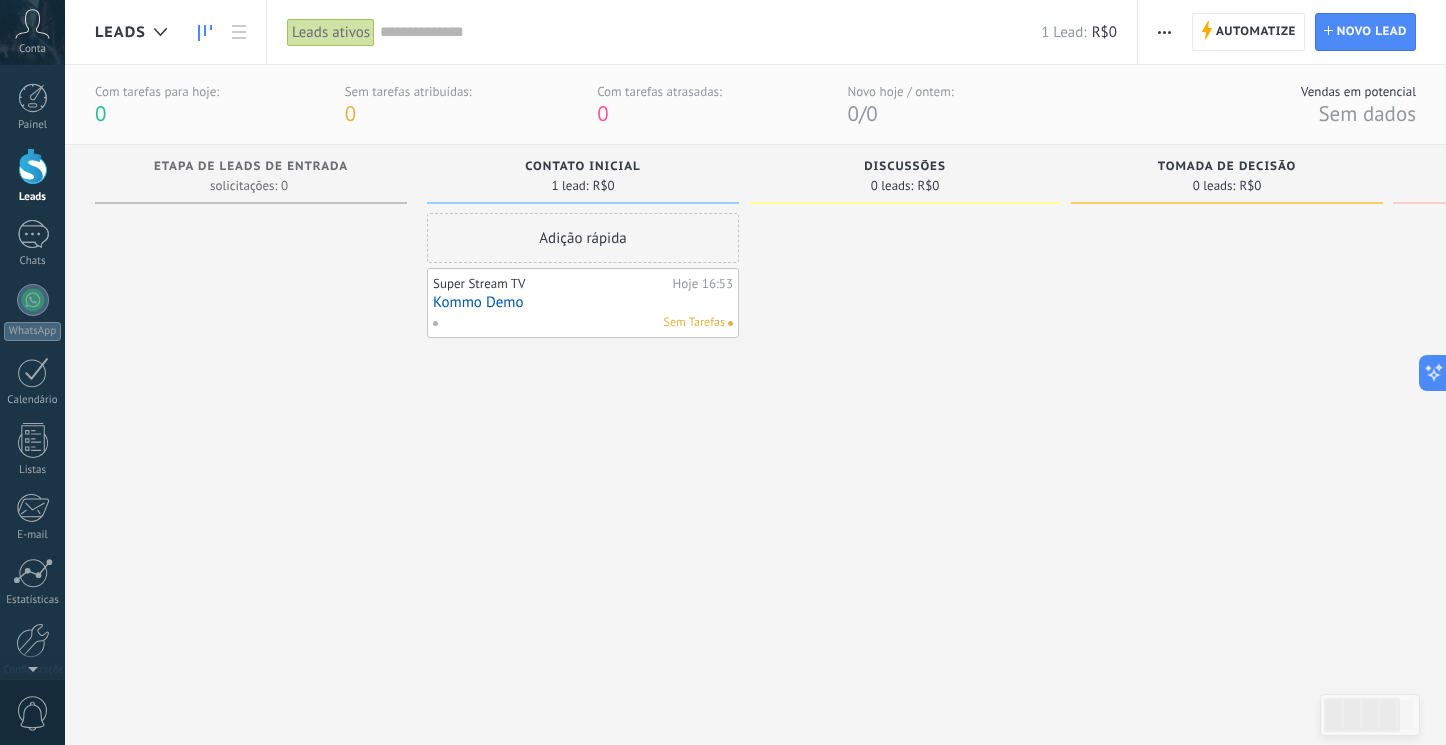 click on "Adição rápida" at bounding box center [583, 238] 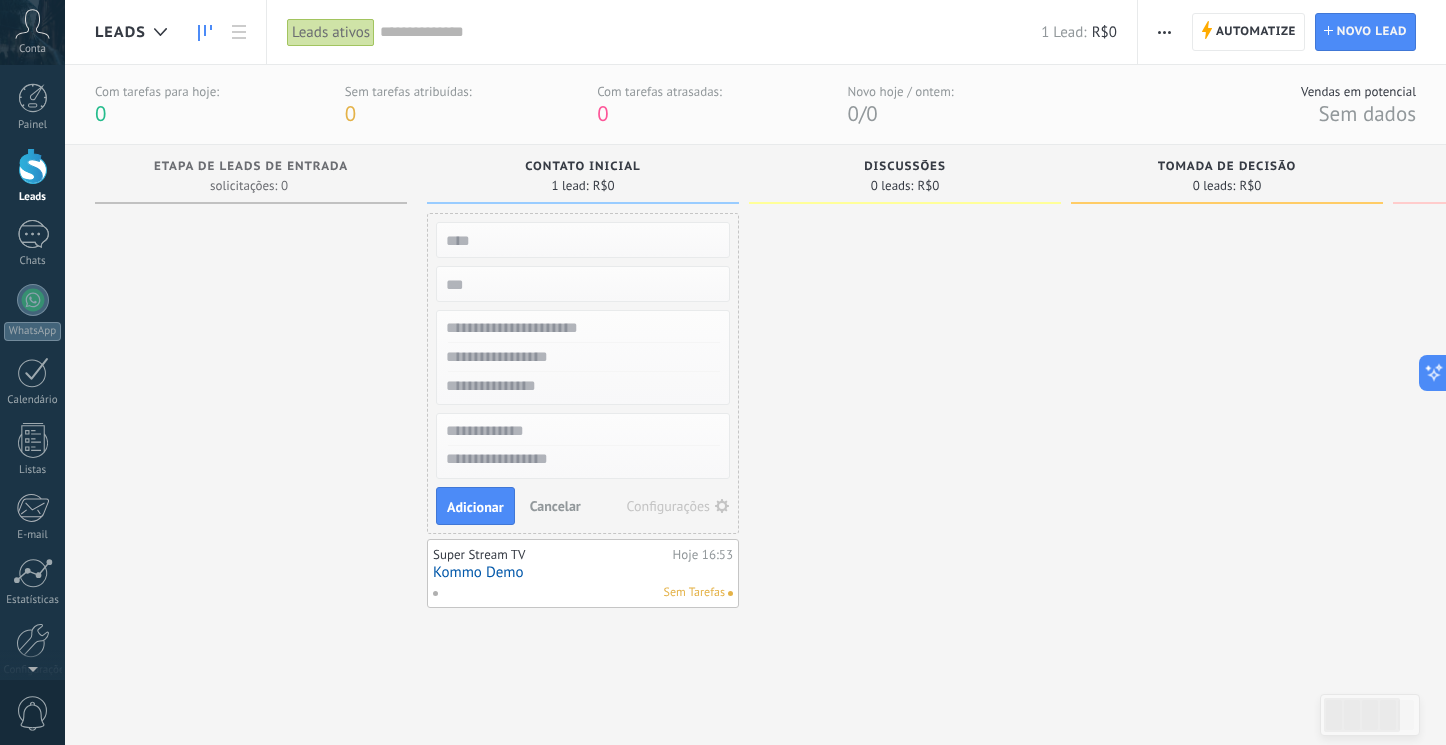 click at bounding box center (905, 455) 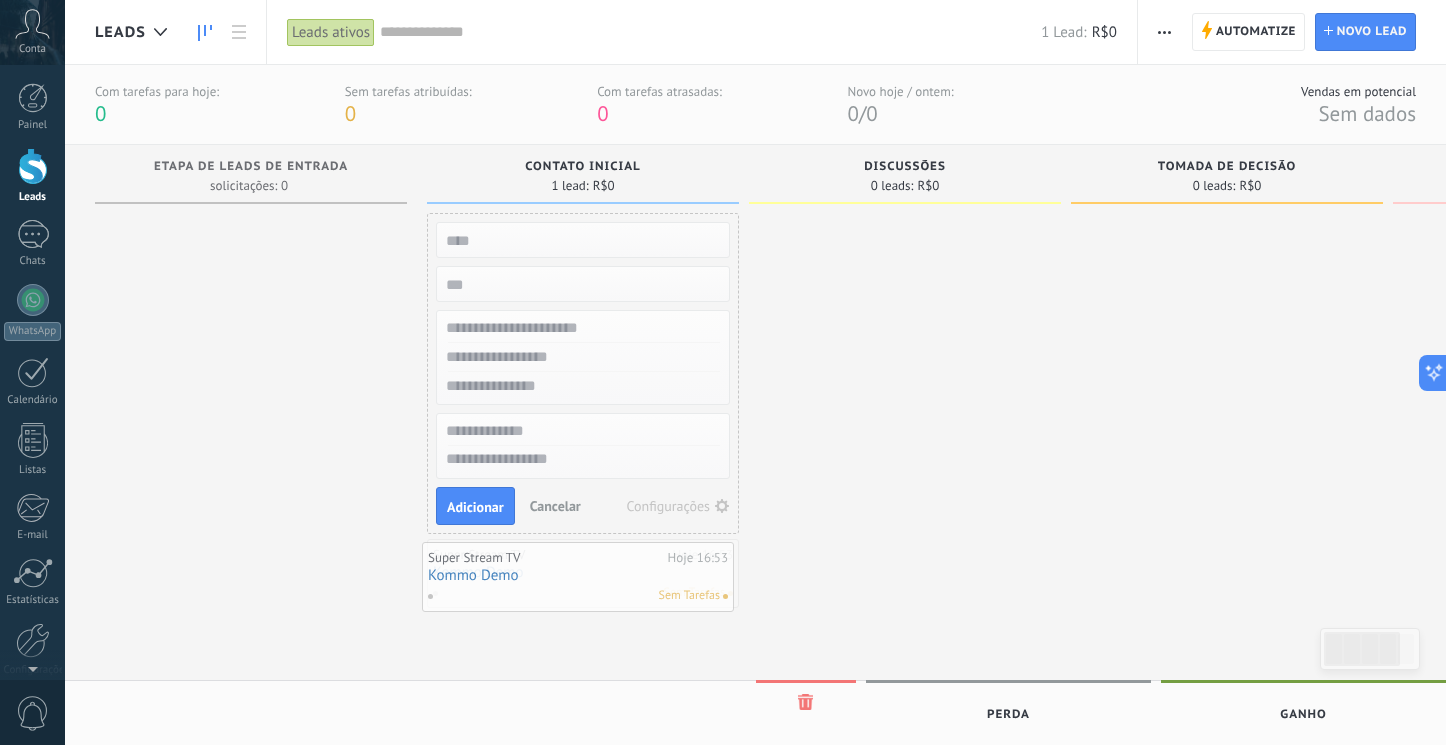 drag, startPoint x: 623, startPoint y: 570, endPoint x: 376, endPoint y: 370, distance: 317.81912 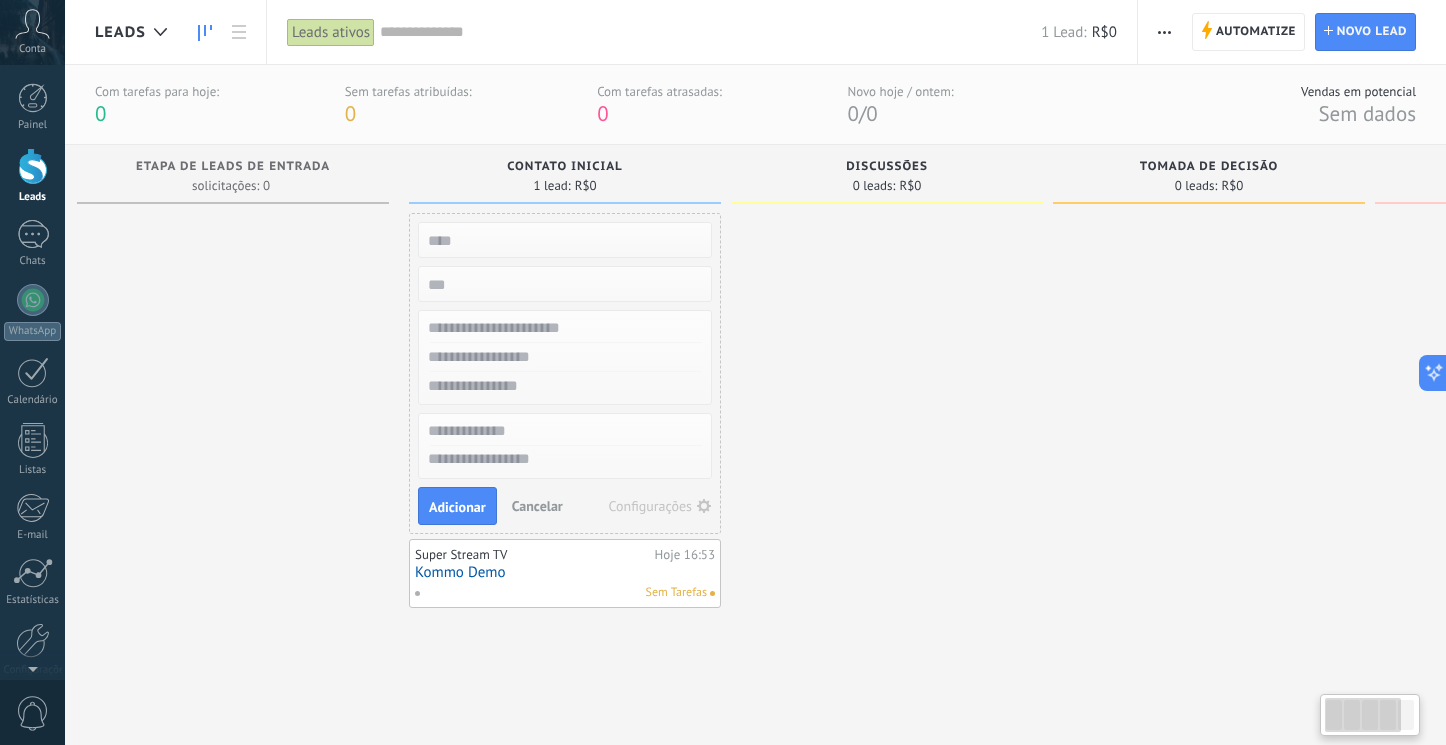 scroll, scrollTop: 0, scrollLeft: 21, axis: horizontal 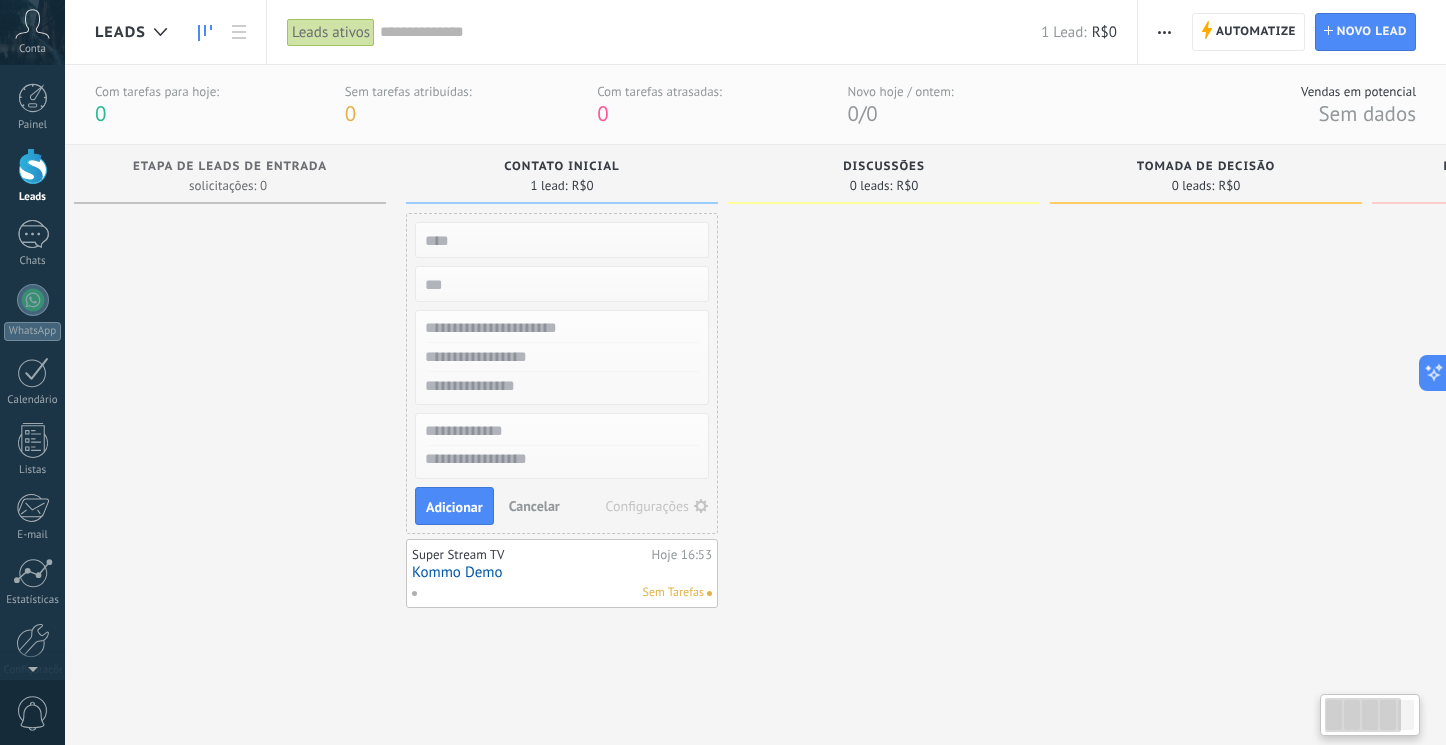 drag, startPoint x: 358, startPoint y: 308, endPoint x: 345, endPoint y: 259, distance: 50.695168 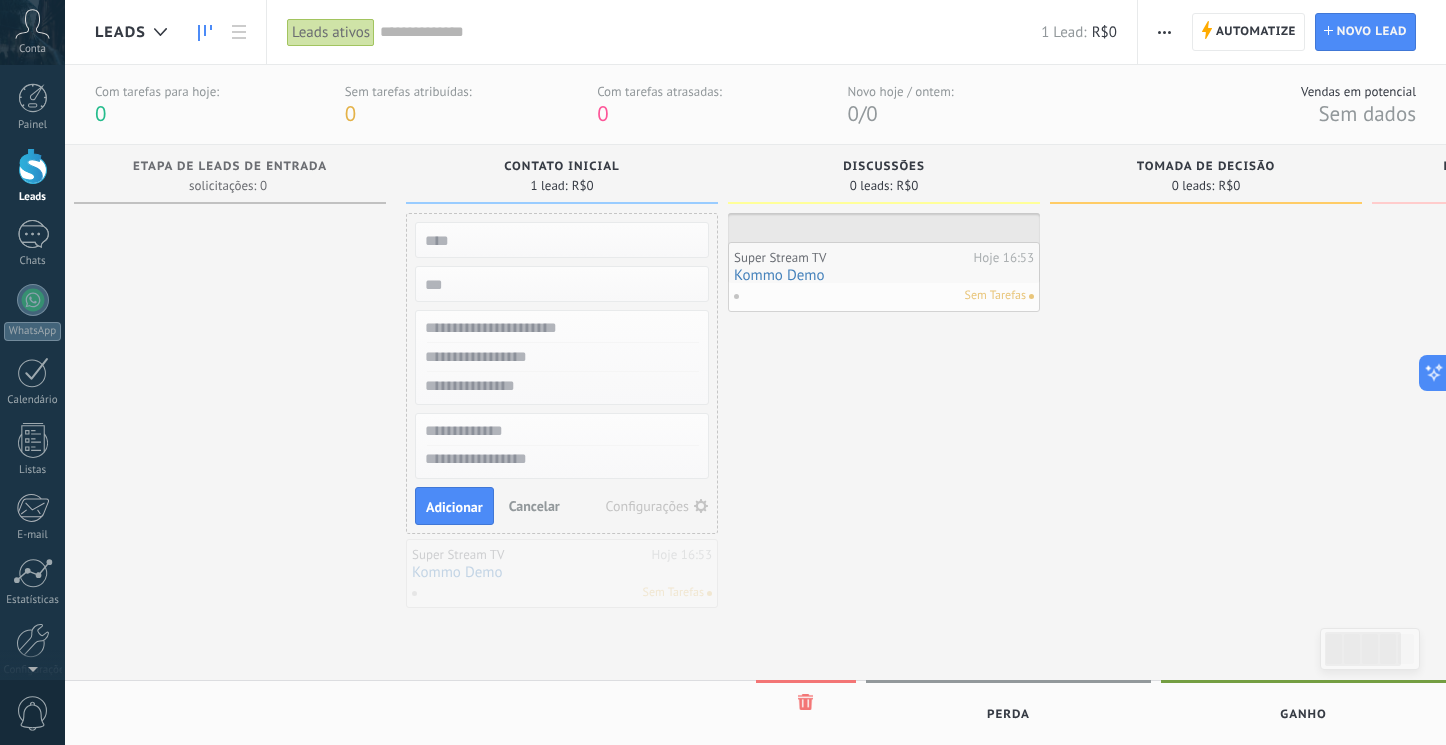 drag, startPoint x: 564, startPoint y: 583, endPoint x: 886, endPoint y: 286, distance: 438.05594 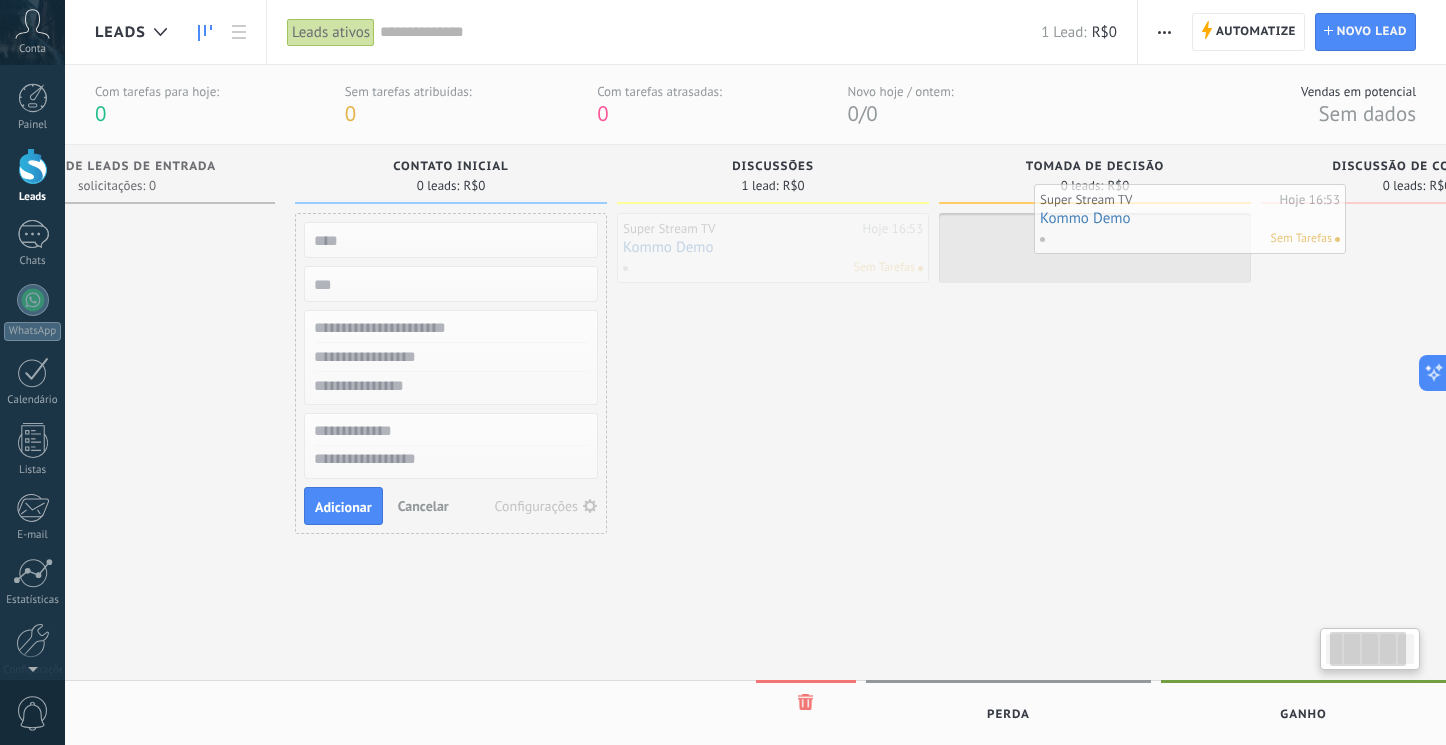 drag, startPoint x: 895, startPoint y: 257, endPoint x: 1200, endPoint y: 228, distance: 306.37558 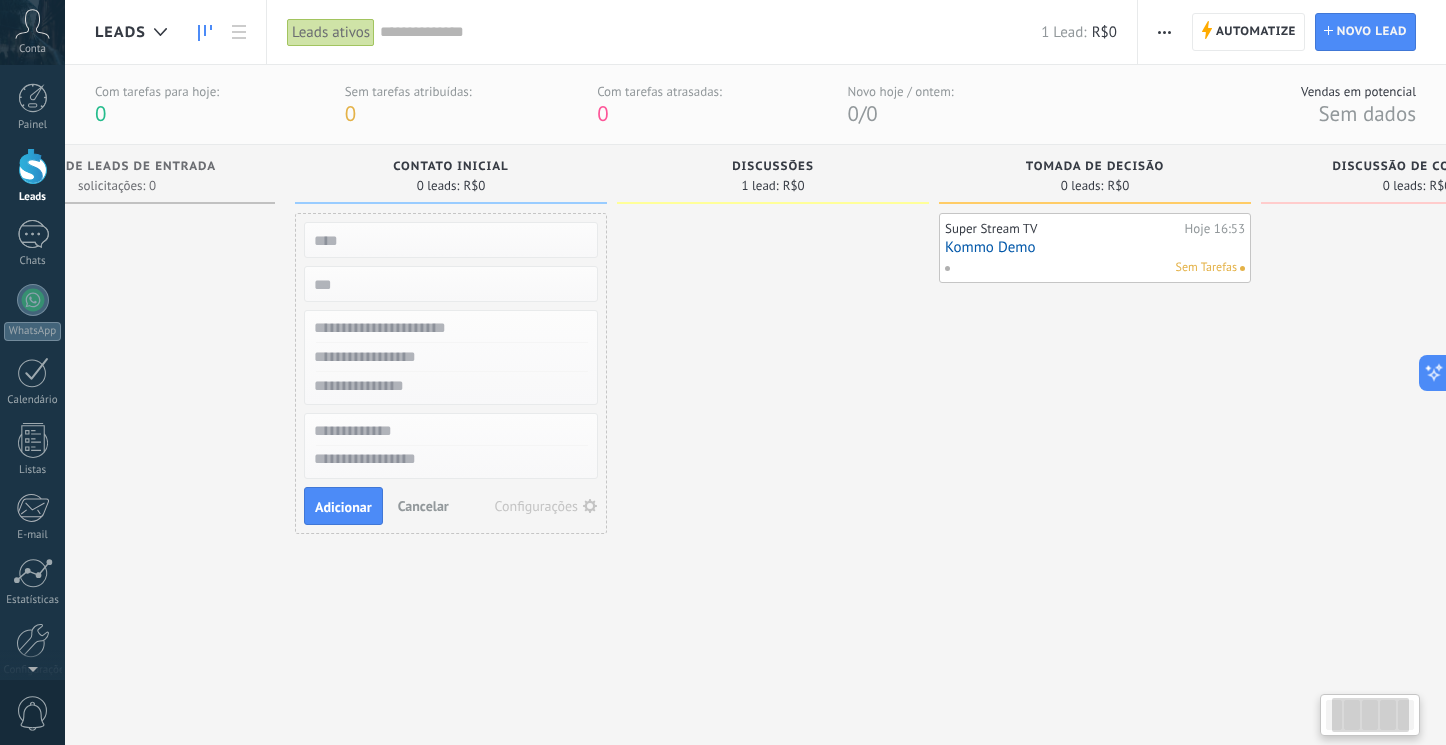 scroll, scrollTop: 0, scrollLeft: 158, axis: horizontal 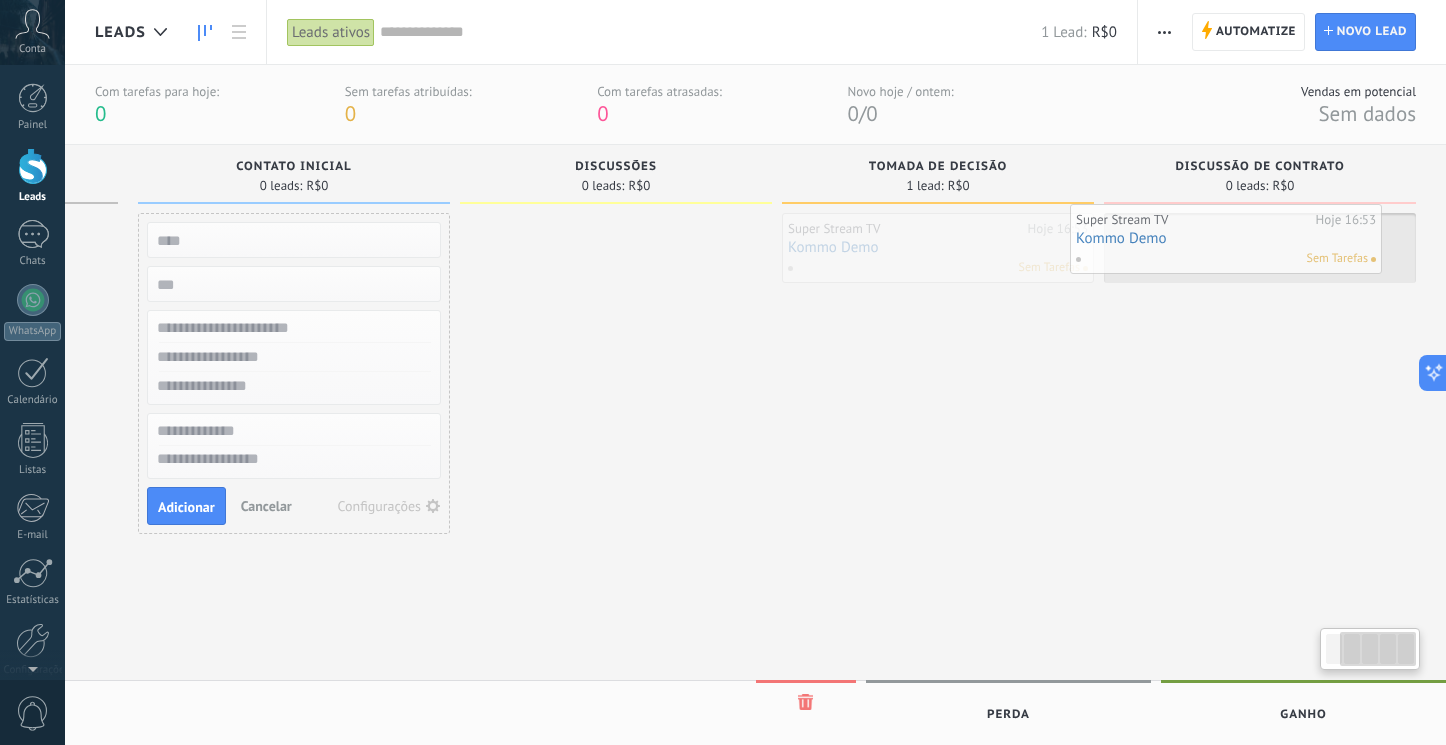 drag, startPoint x: 1179, startPoint y: 240, endPoint x: 1336, endPoint y: 231, distance: 157.25775 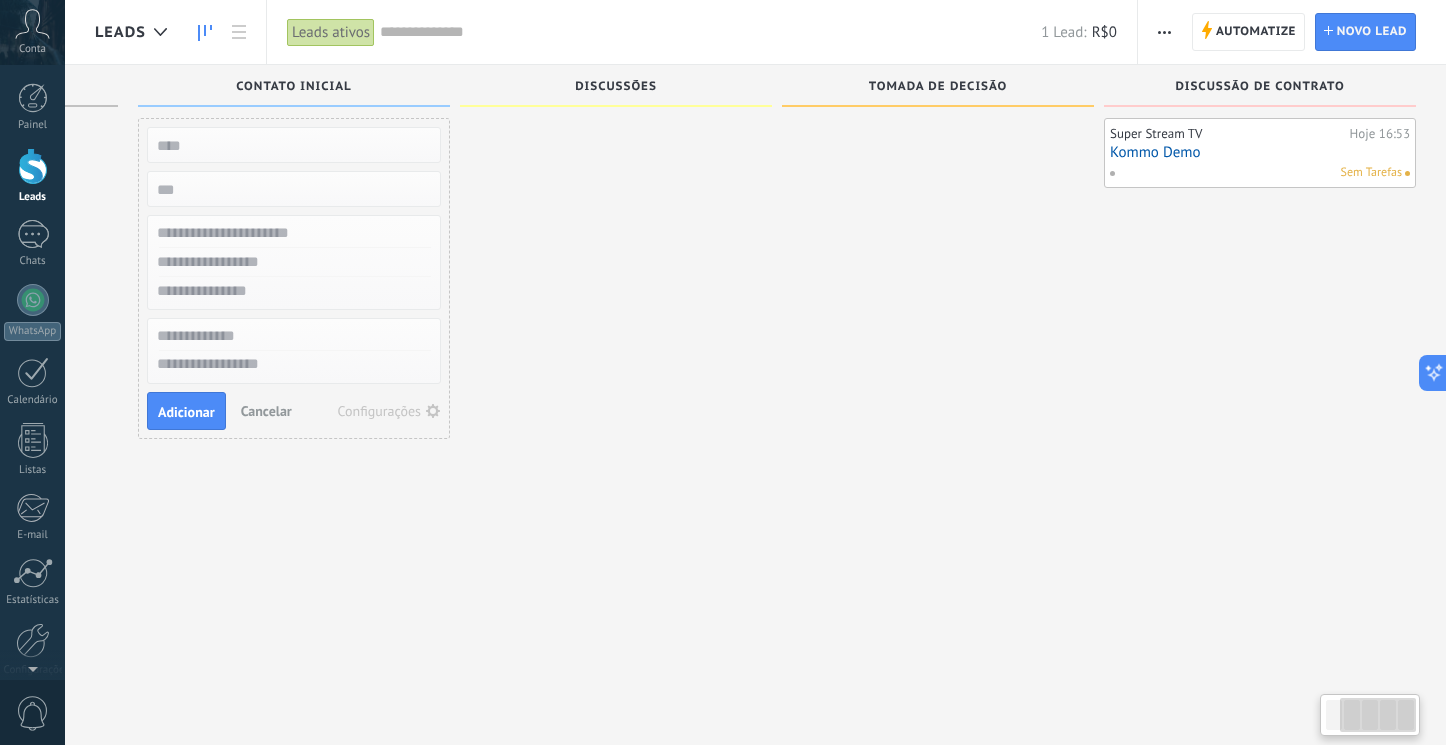 scroll, scrollTop: 0, scrollLeft: 0, axis: both 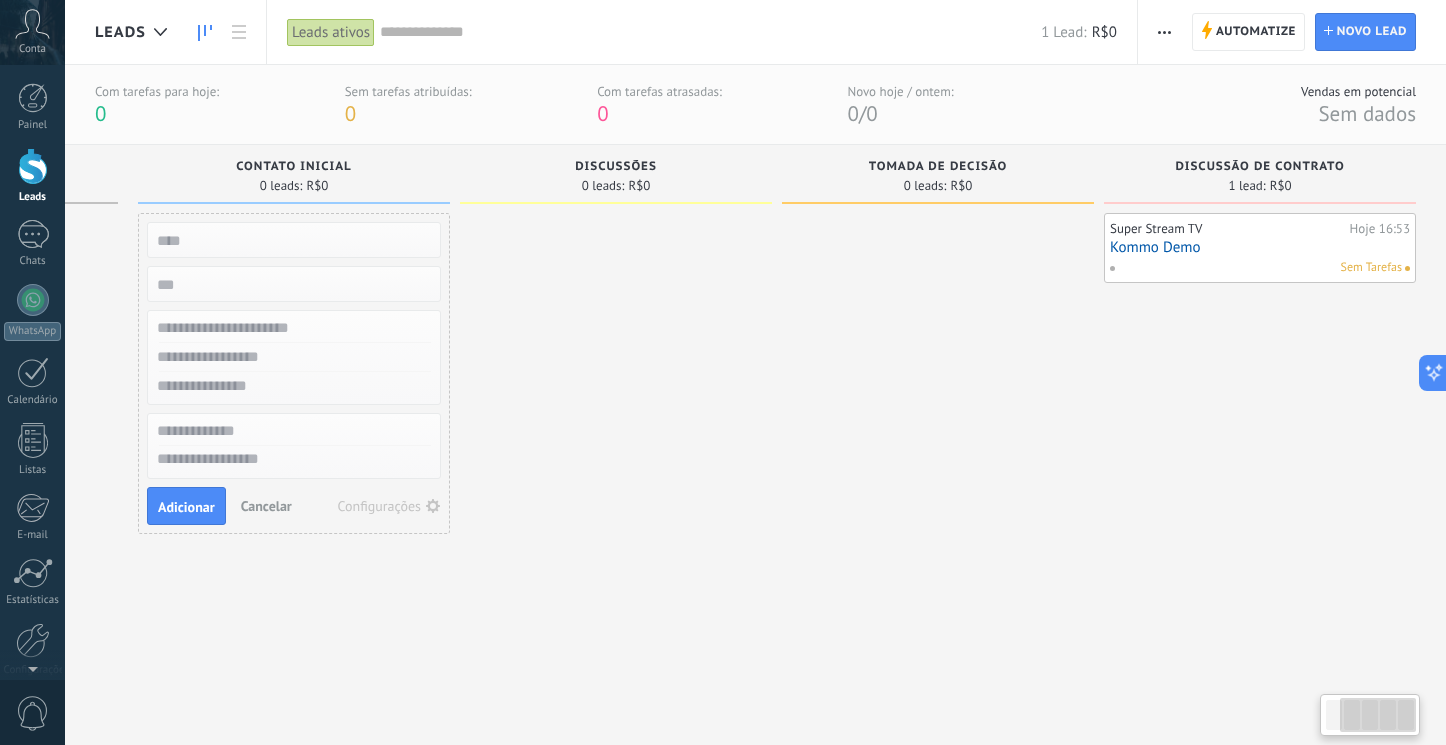 click 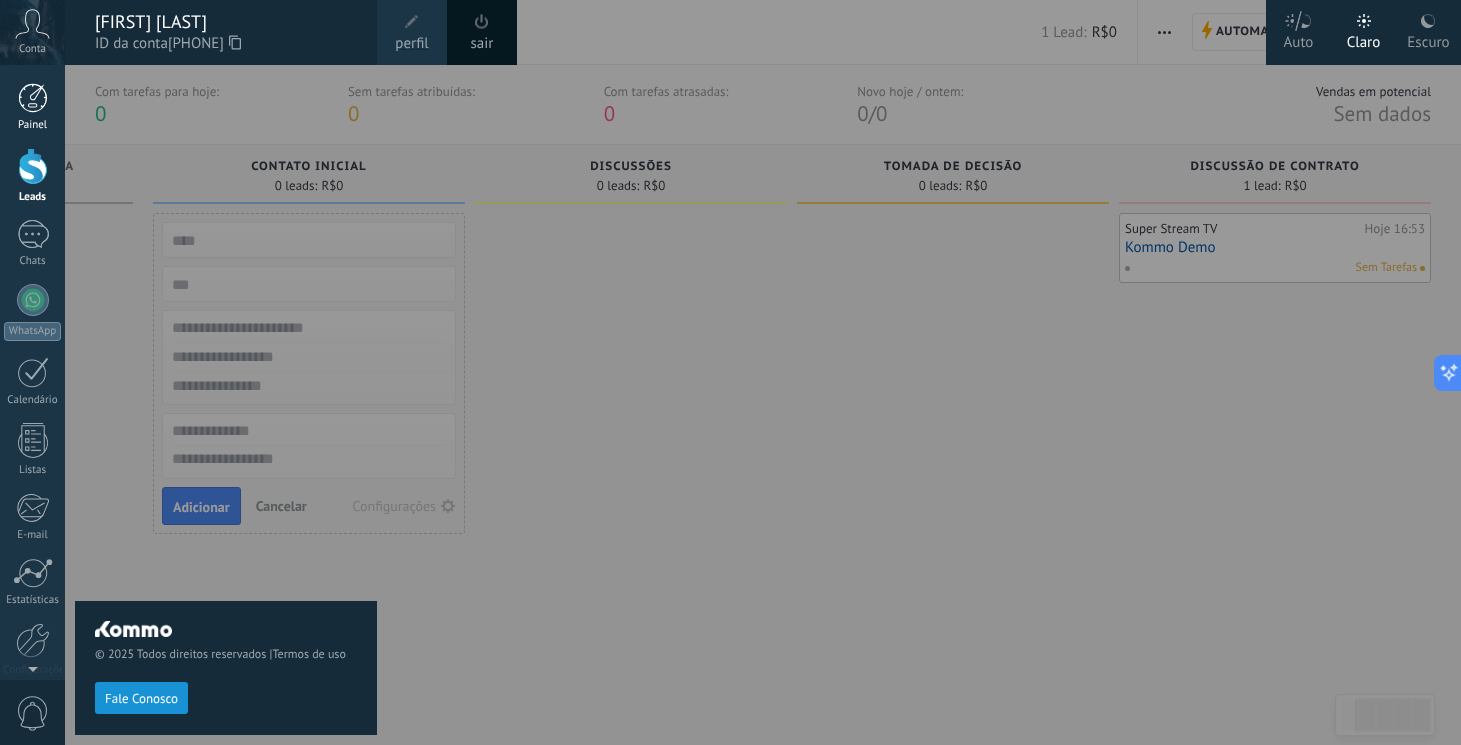 click at bounding box center [33, 98] 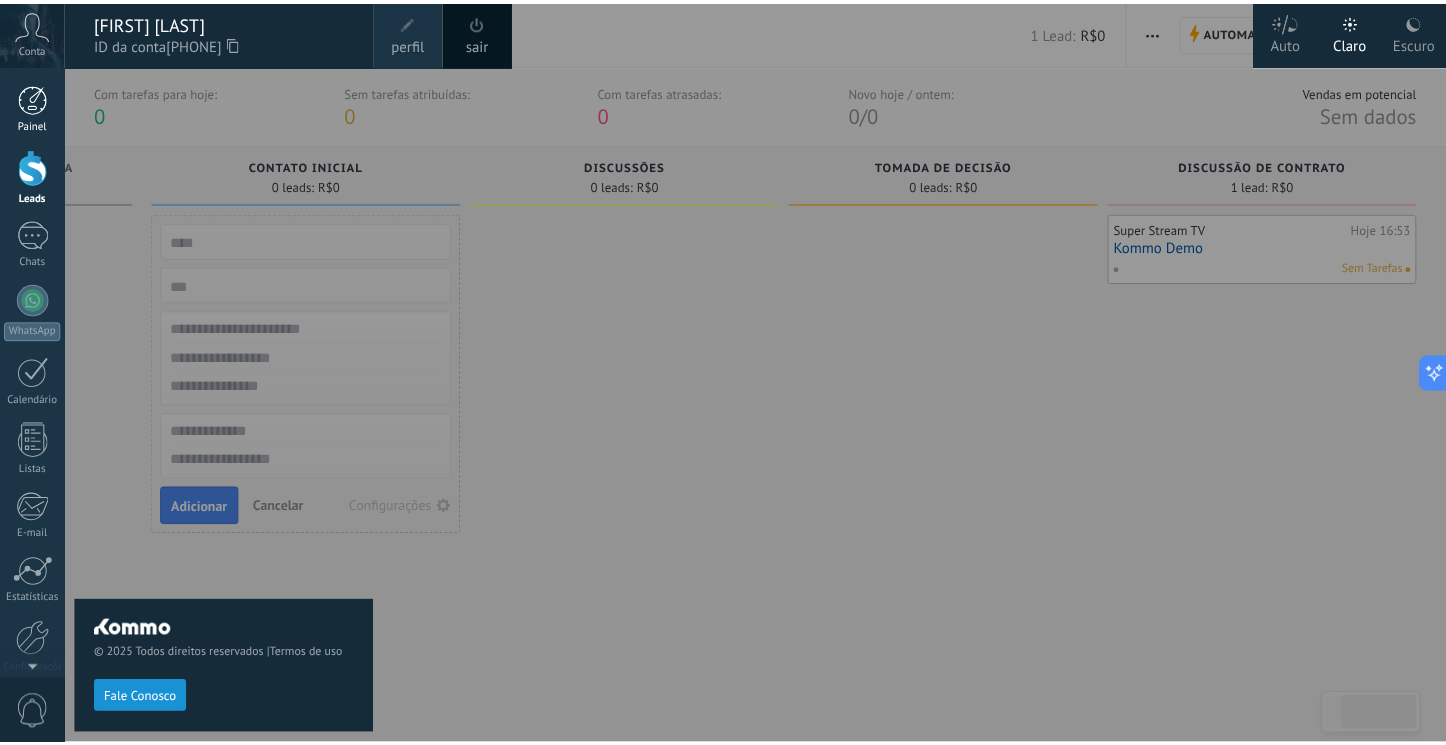 scroll, scrollTop: 0, scrollLeft: 274, axis: horizontal 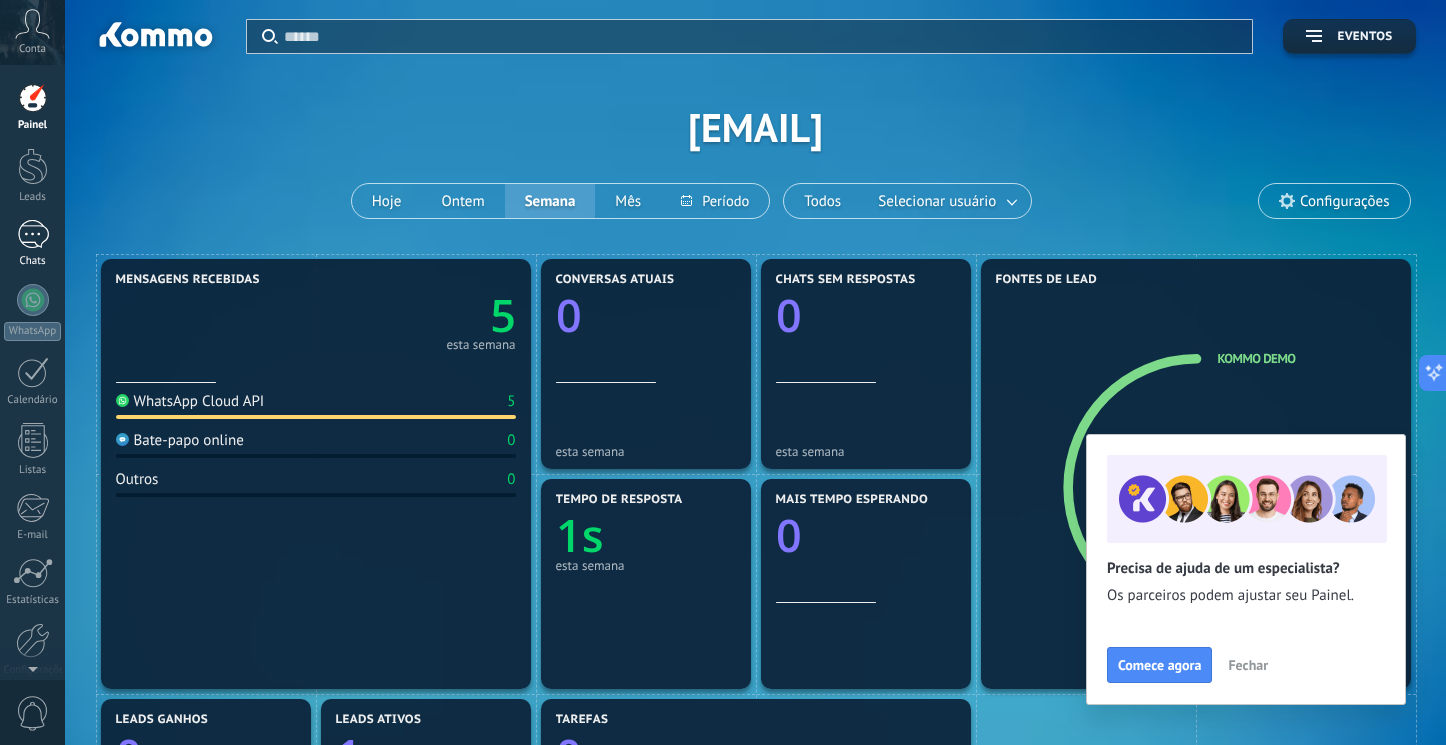 click on "1" at bounding box center [33, 234] 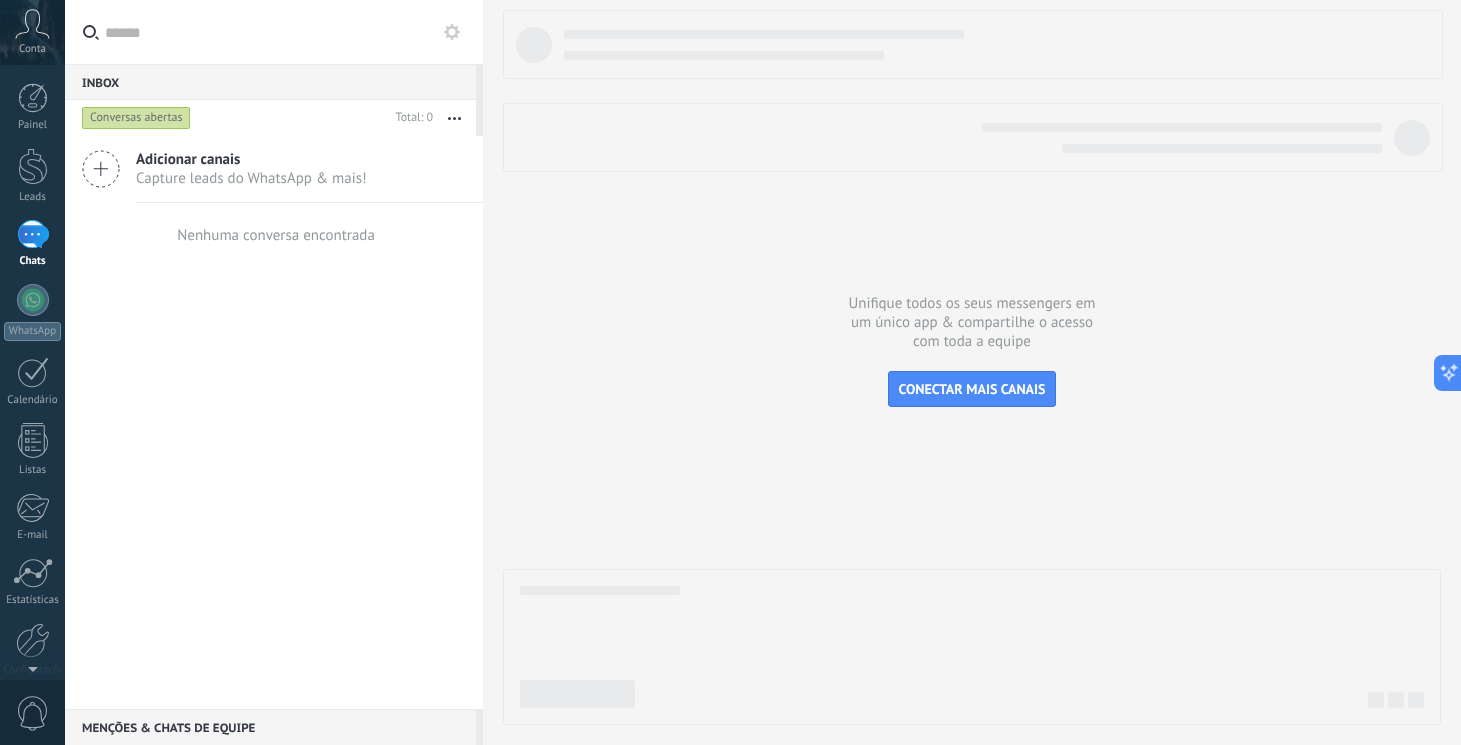 click on "Adicionar canais
Capture leads do WhatsApp & mais!" at bounding box center [251, 169] 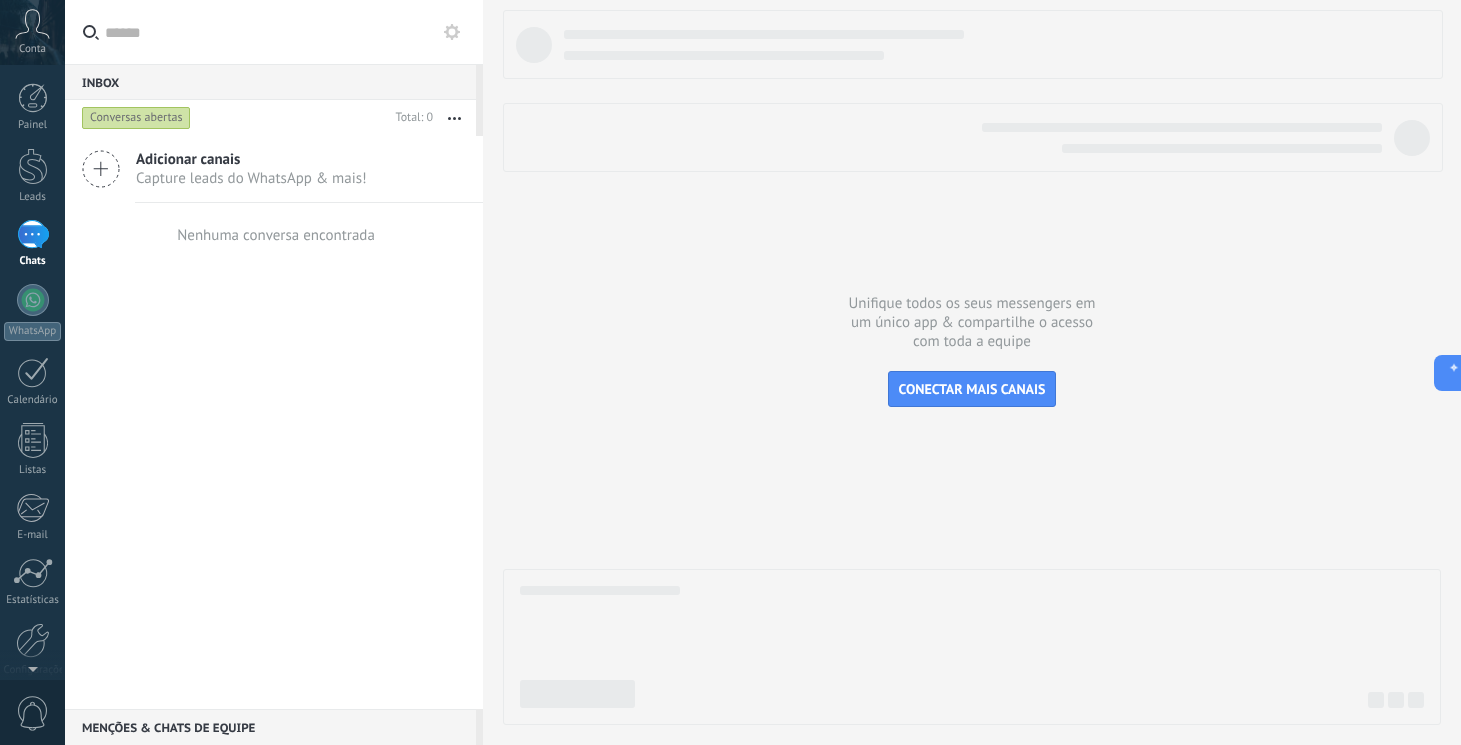 click on "Adicionar canais
Capture leads do WhatsApp & mais!" at bounding box center (274, 169) 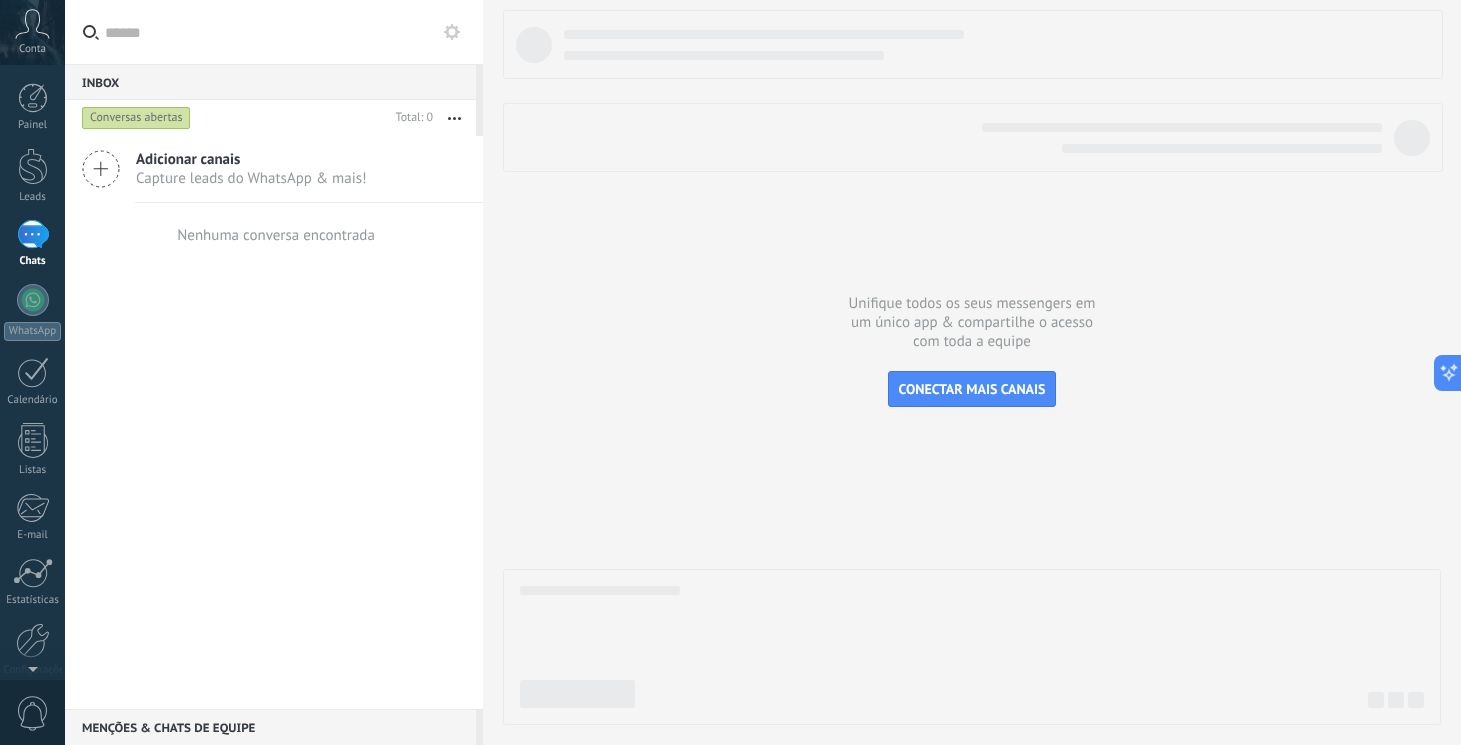 click 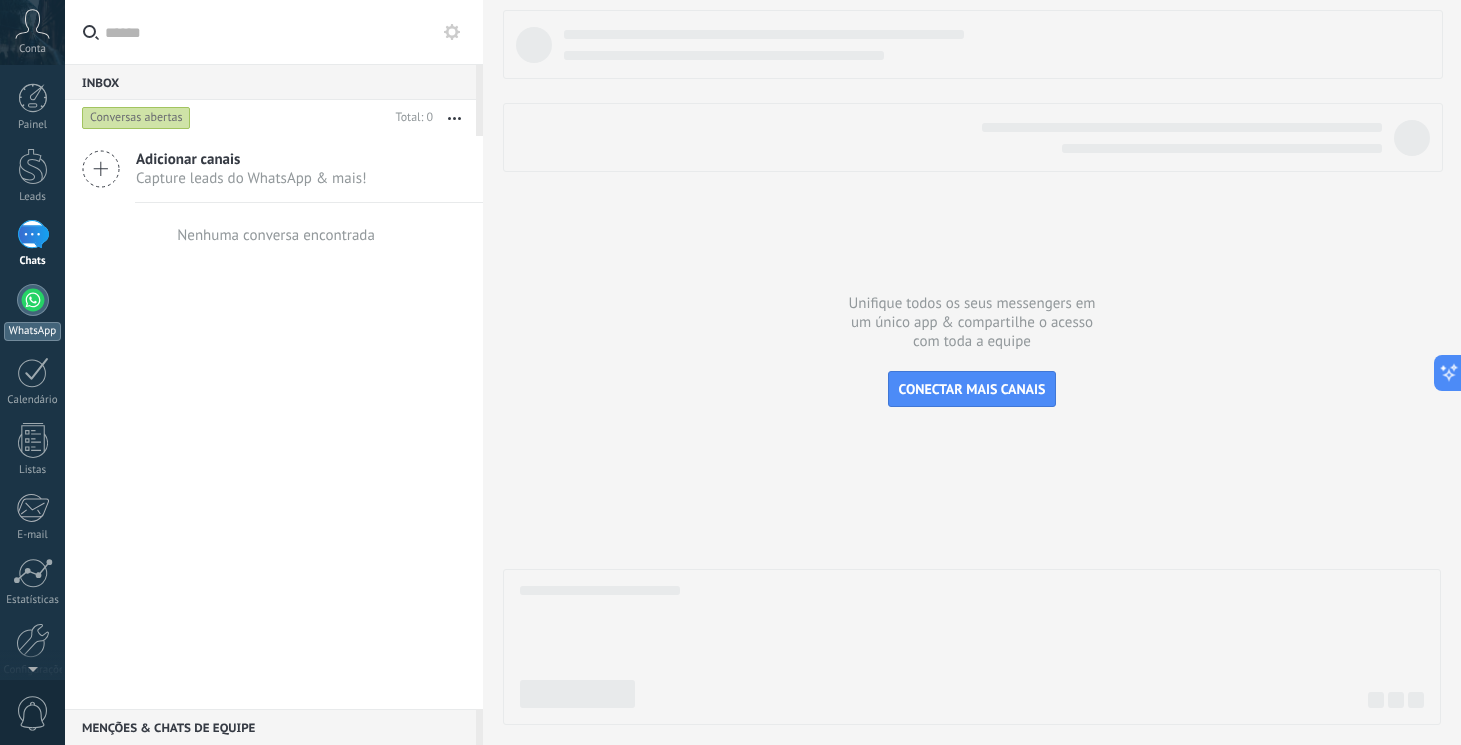 click at bounding box center [33, 300] 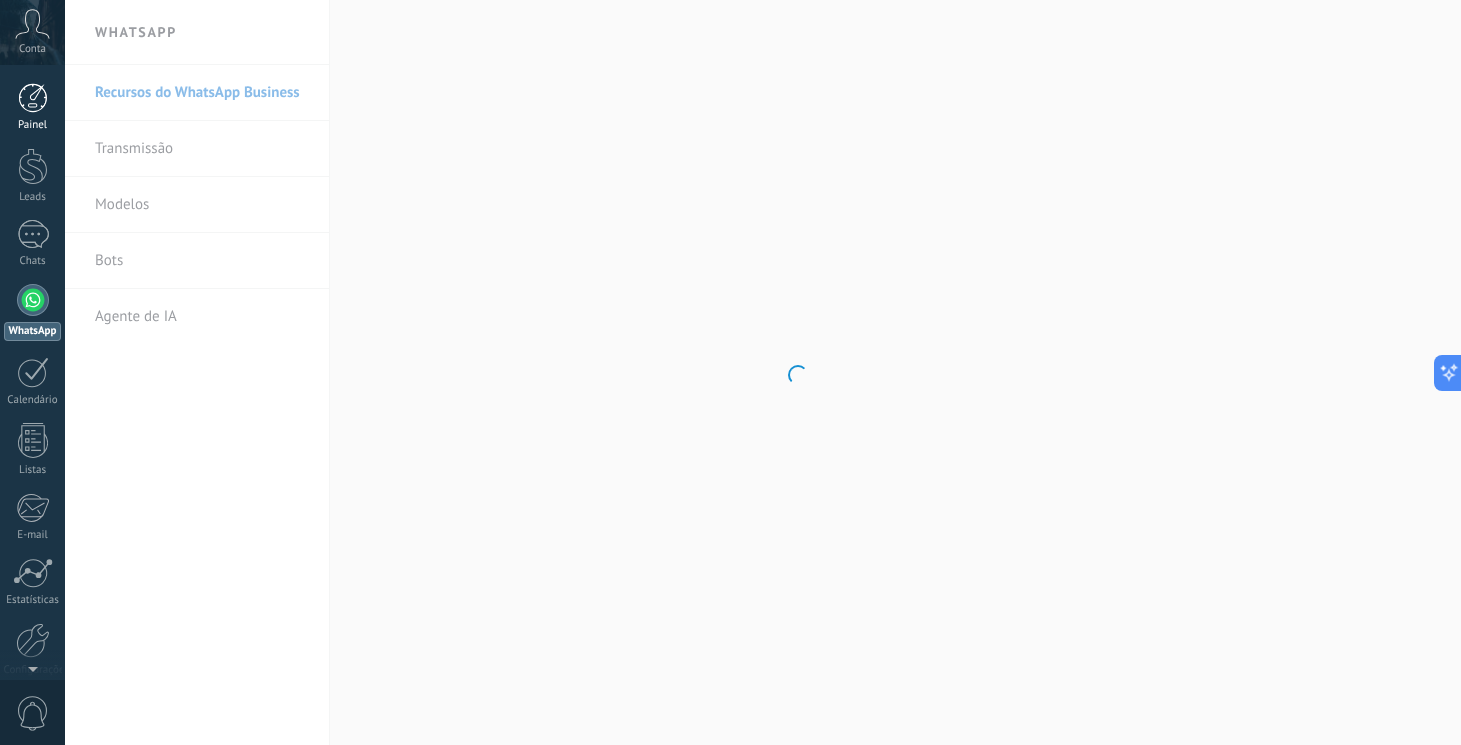 click at bounding box center [33, 98] 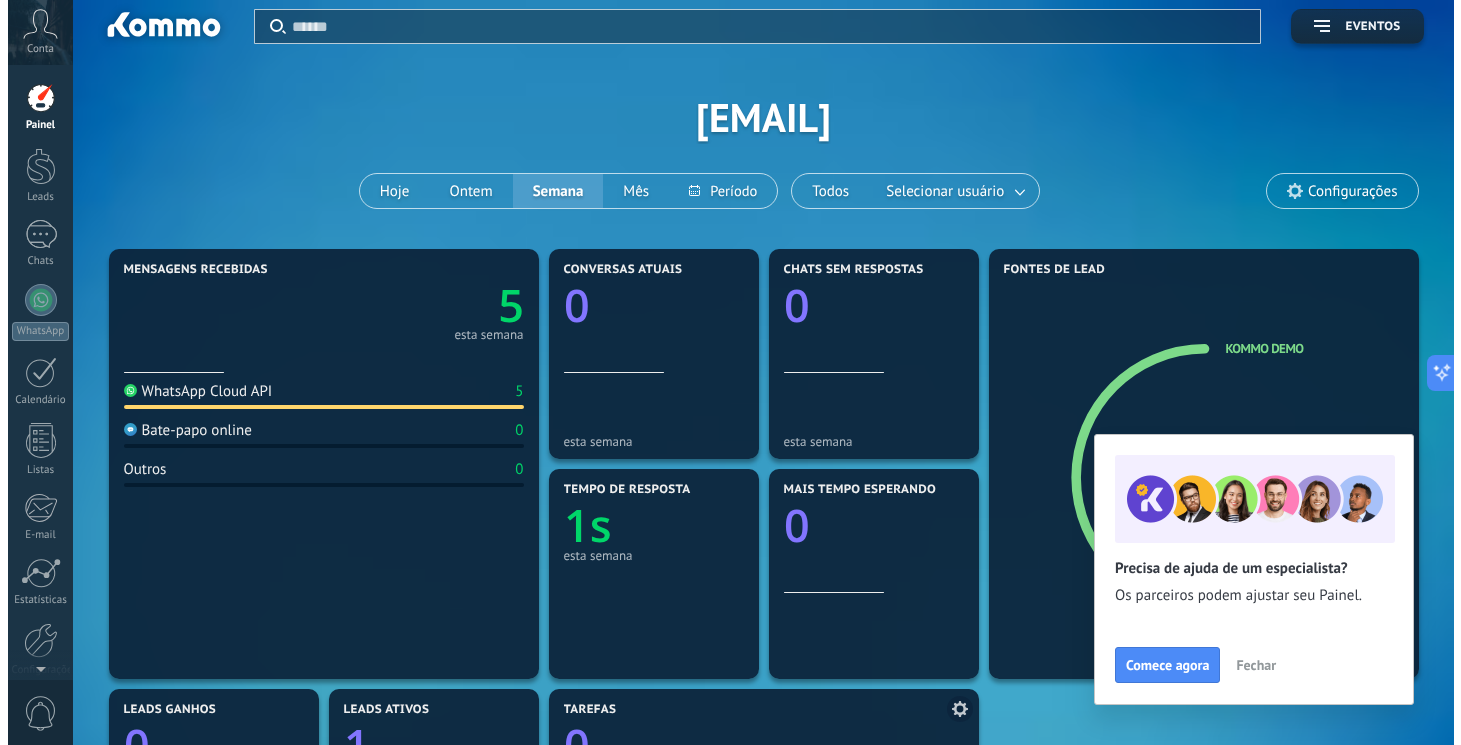 scroll, scrollTop: 0, scrollLeft: 0, axis: both 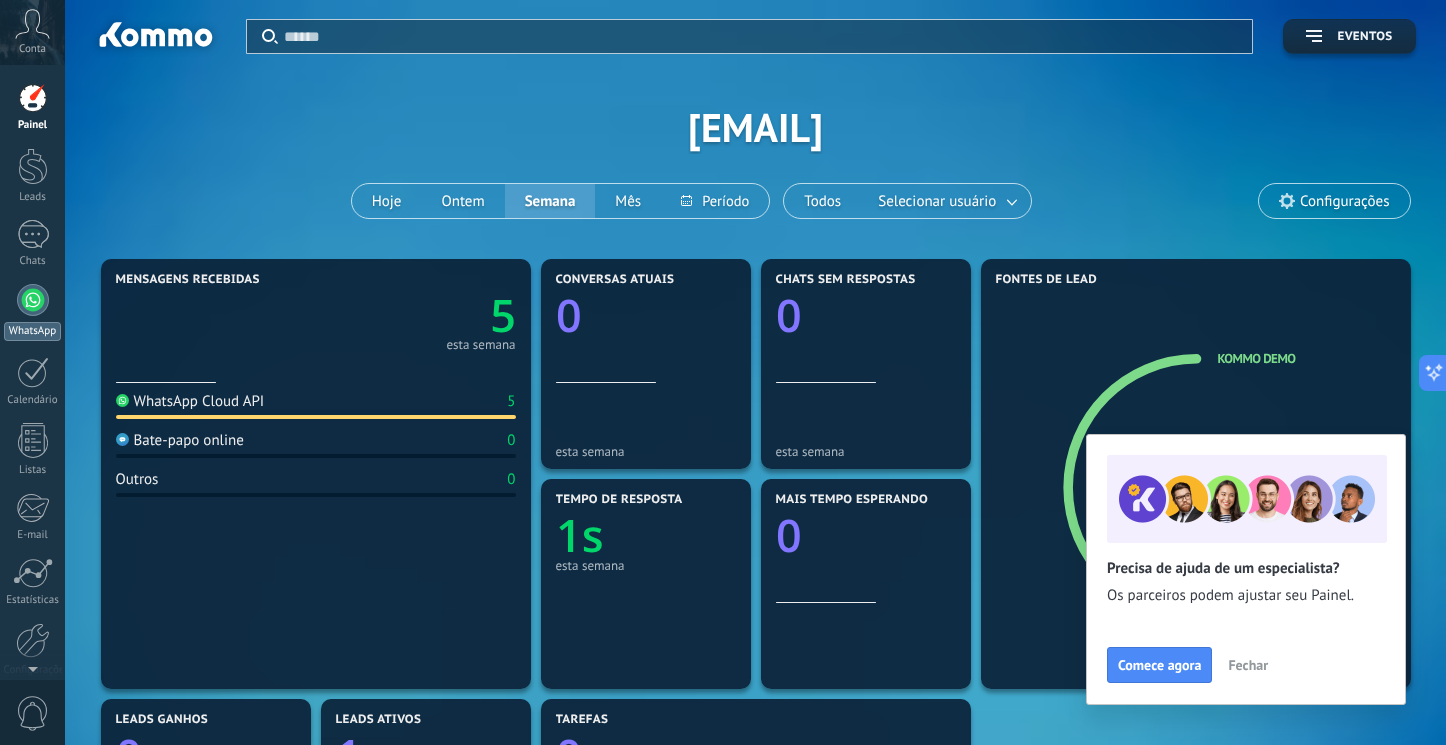 click on "WhatsApp" at bounding box center [32, 331] 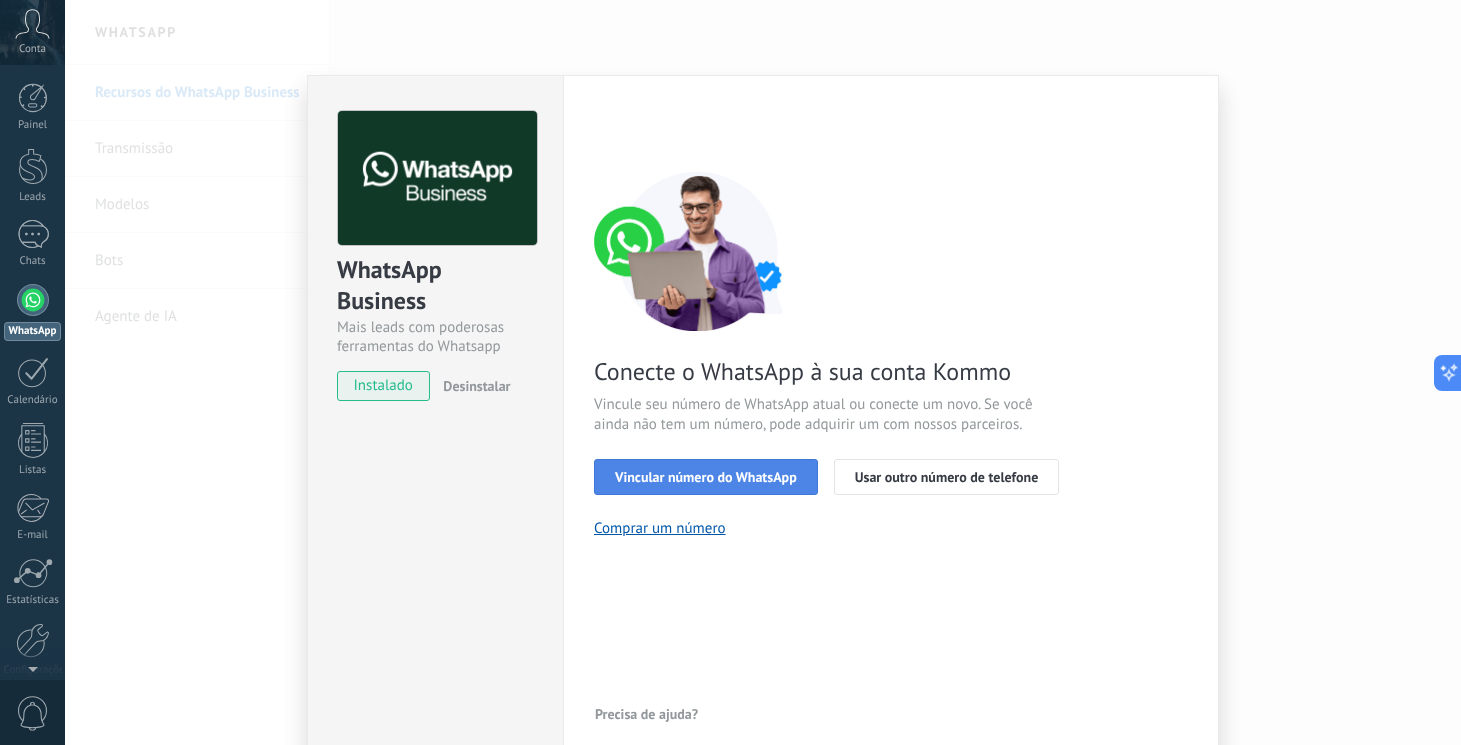 click on "Vincular número do WhatsApp" at bounding box center (706, 477) 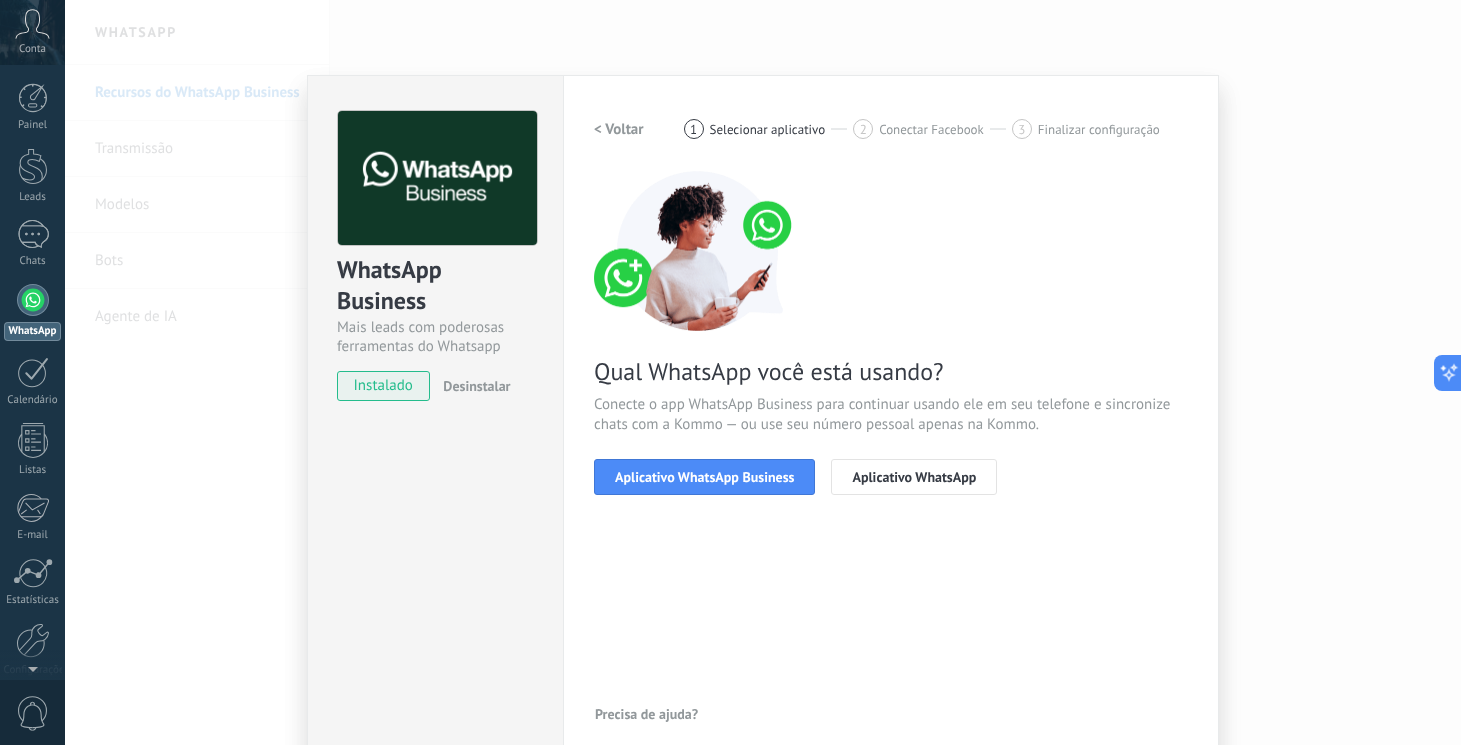click on "< Voltar" at bounding box center (619, 129) 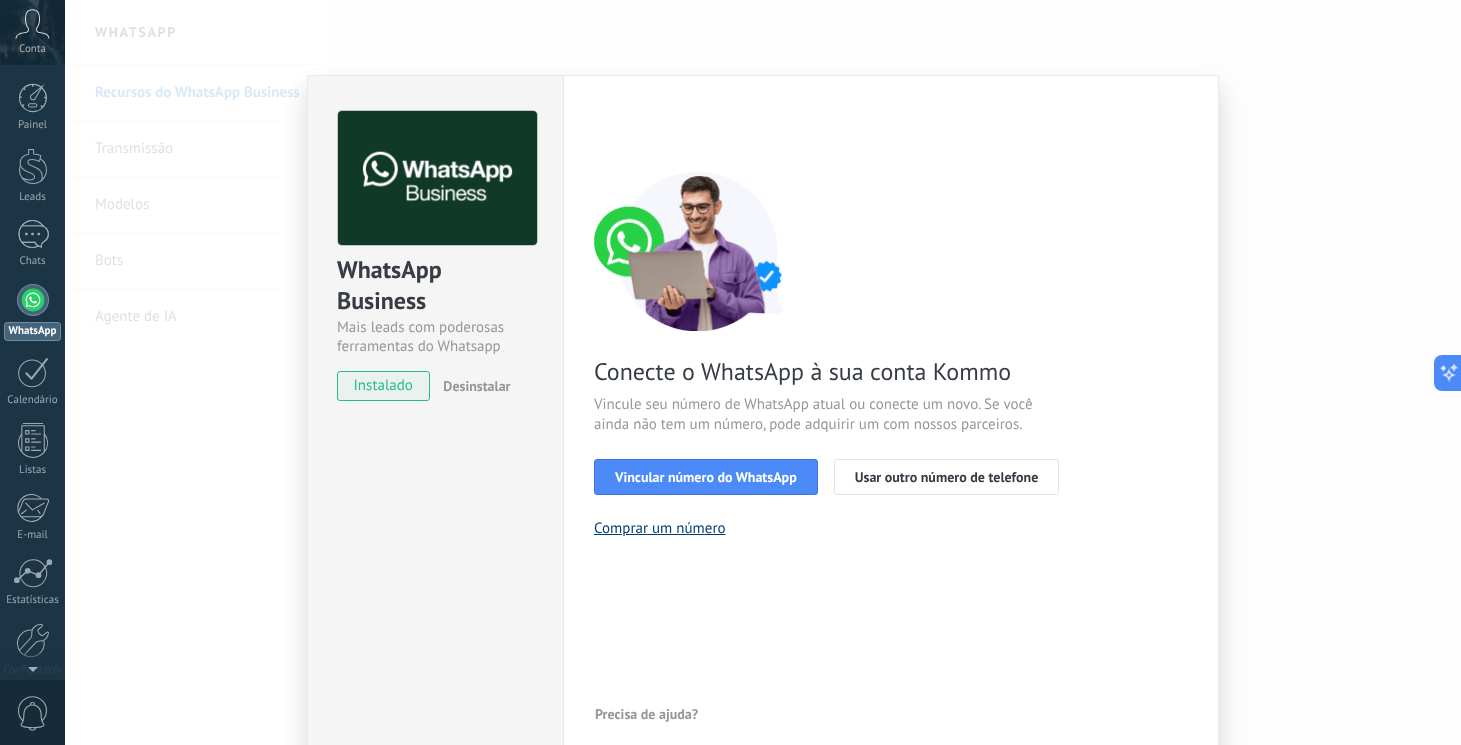 click on "Comprar um número" at bounding box center [660, 528] 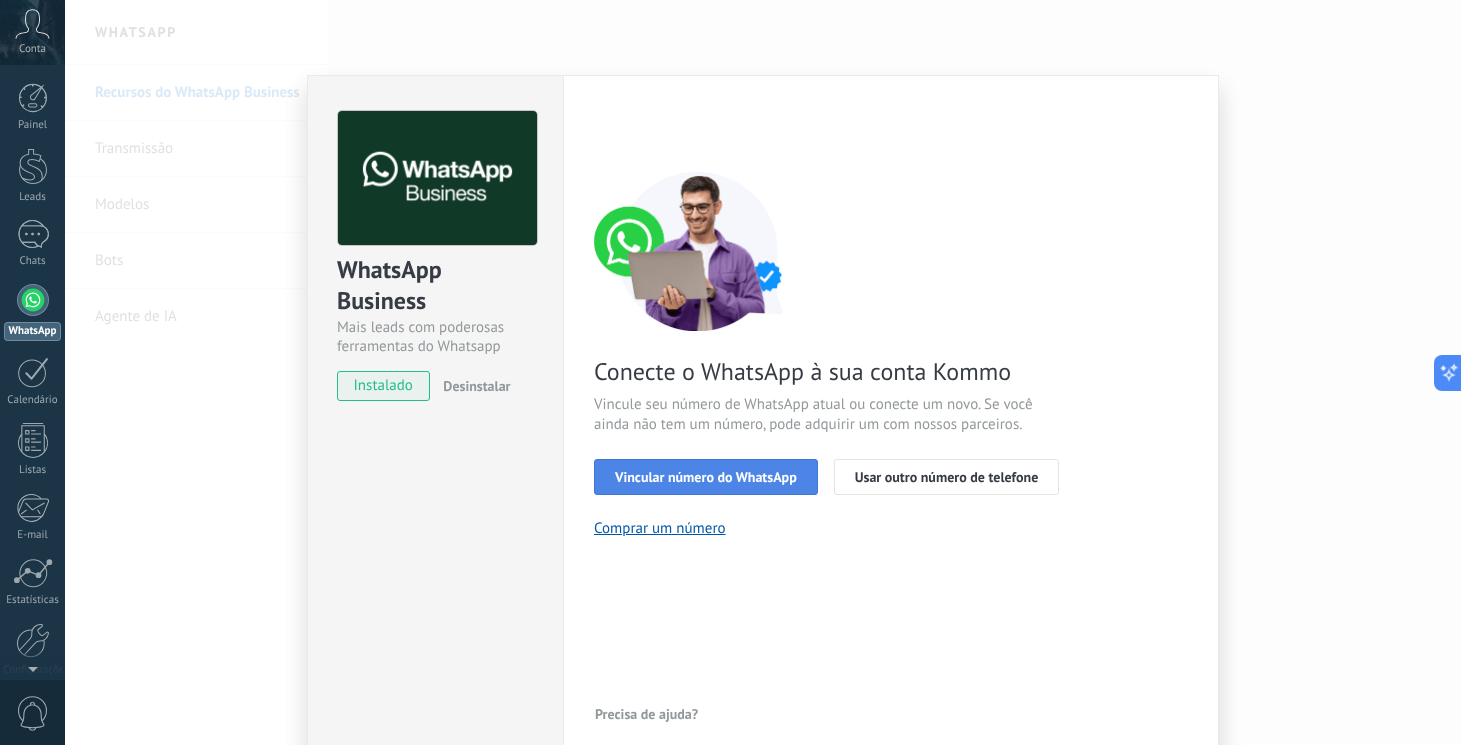 click on "Vincular número do WhatsApp" at bounding box center (706, 477) 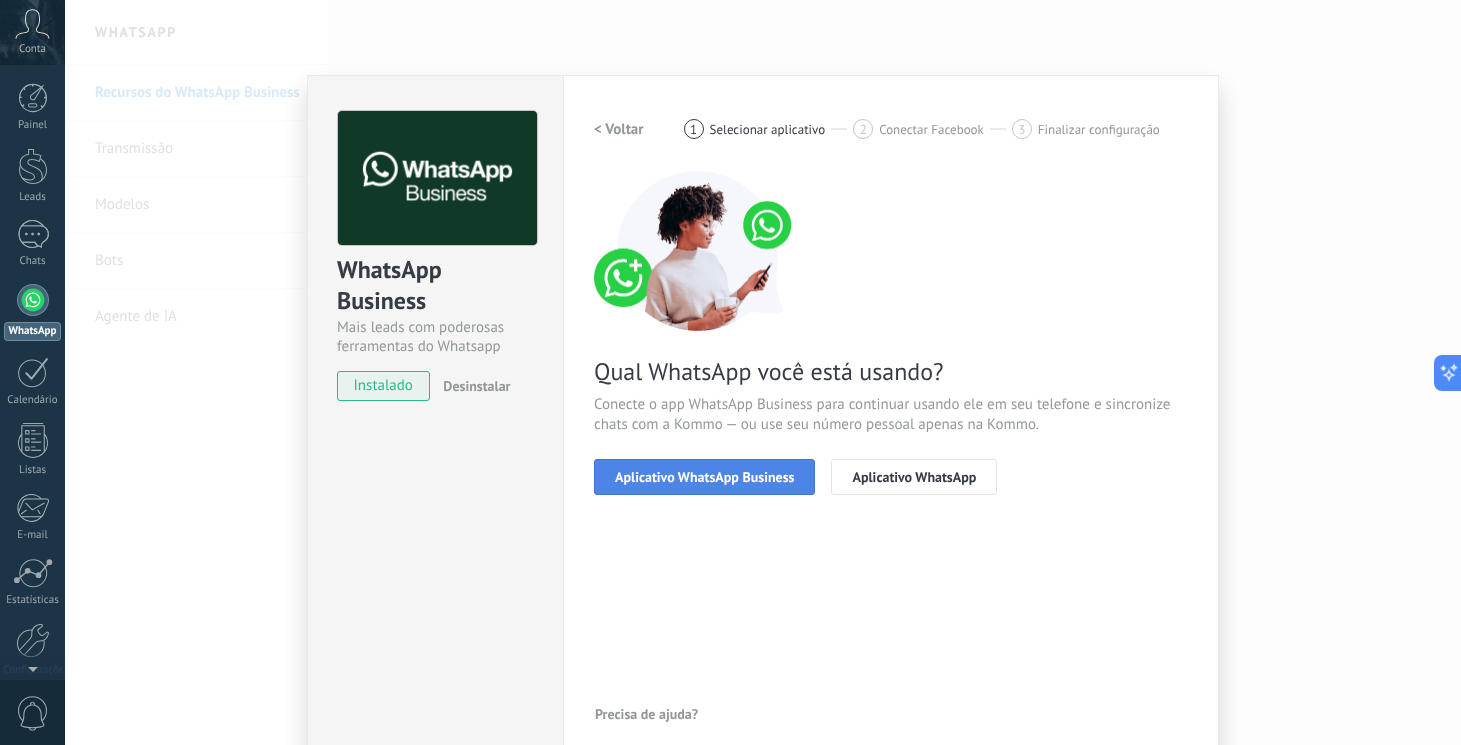 click on "Aplicativo WhatsApp Business" at bounding box center [704, 477] 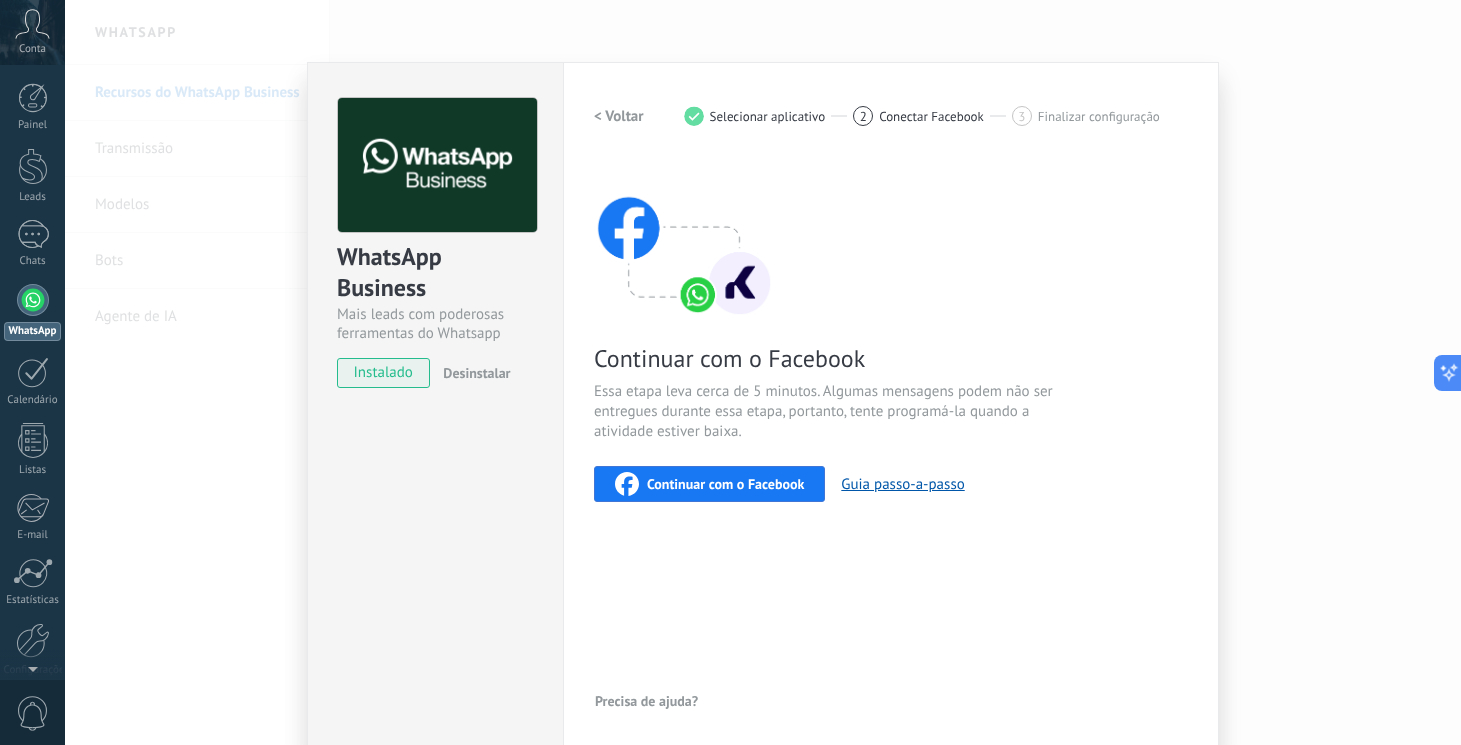 scroll, scrollTop: 20, scrollLeft: 0, axis: vertical 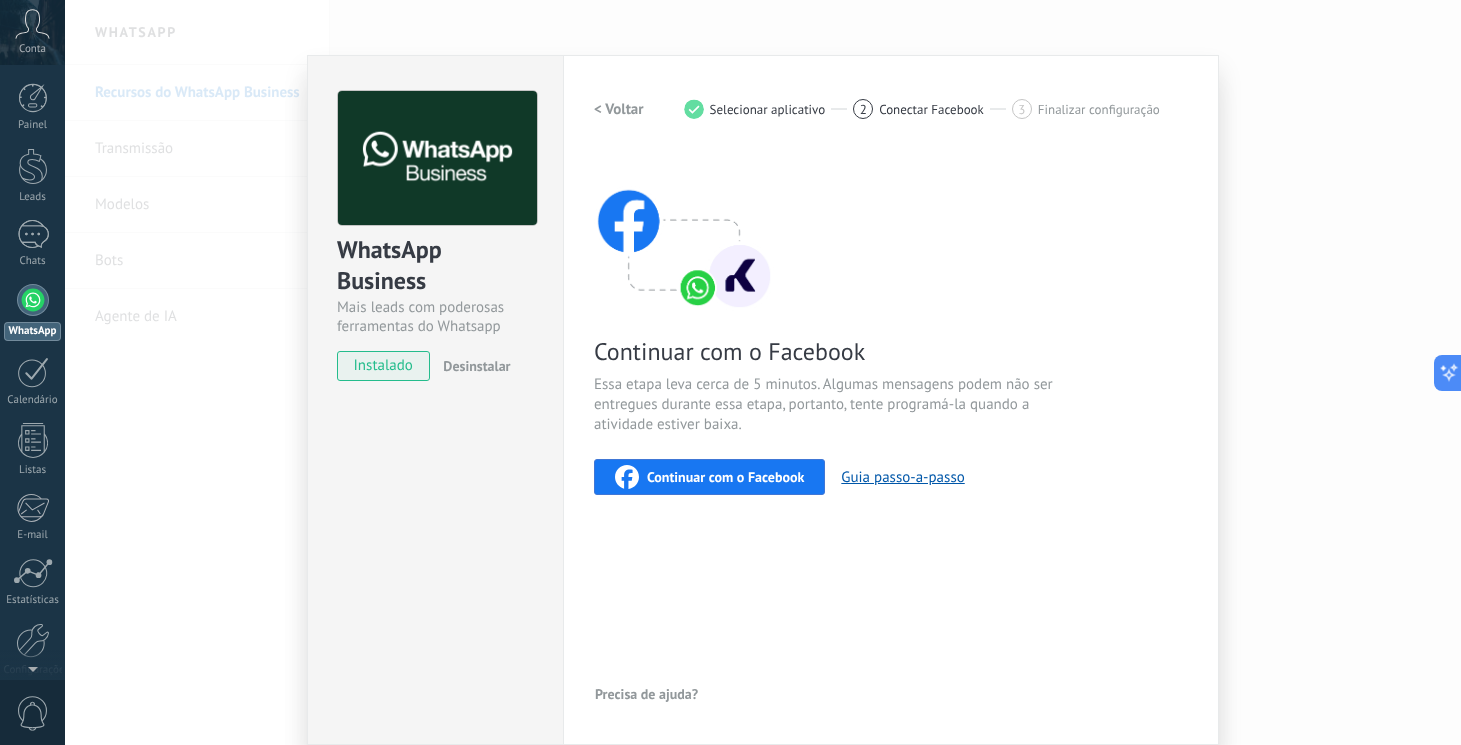 click on "Continuar com o Facebook" at bounding box center (709, 477) 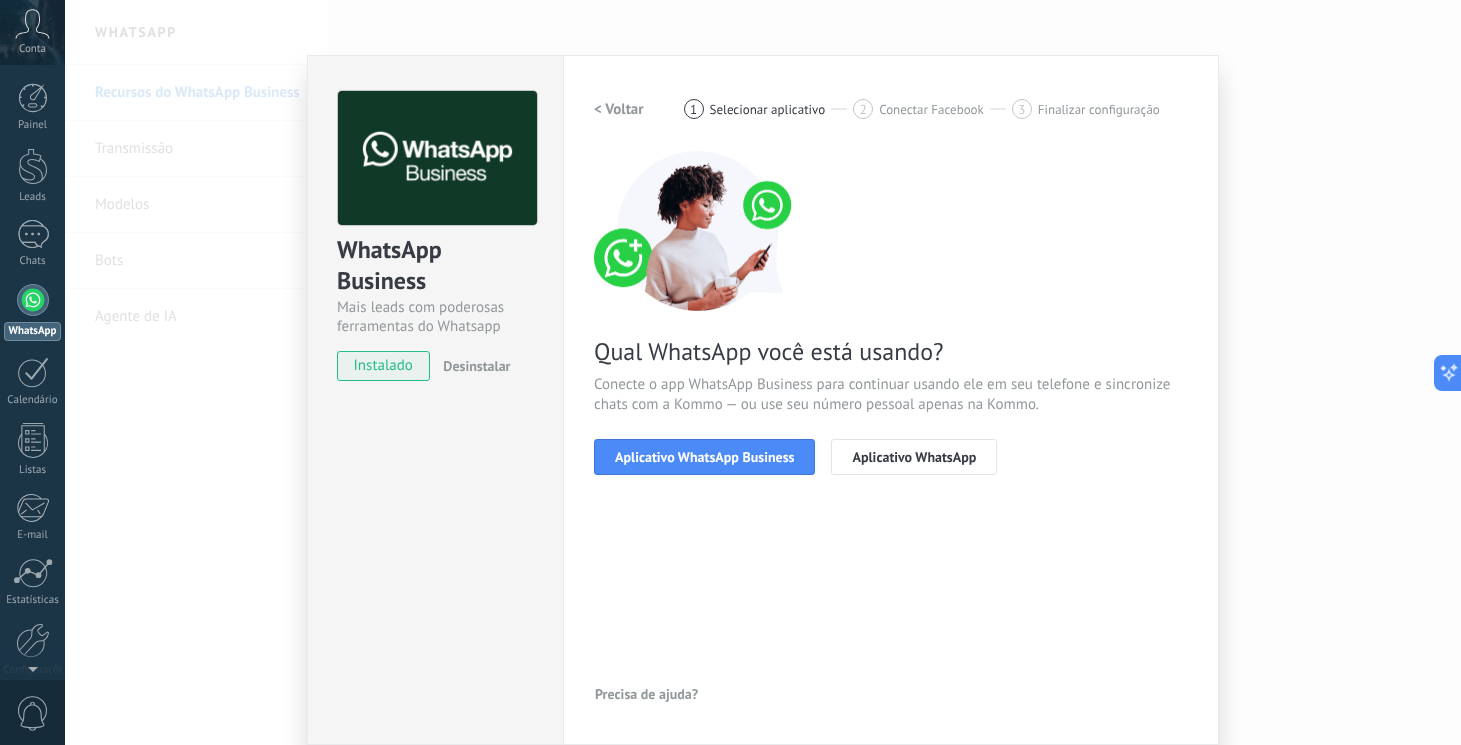 click on "< Voltar" at bounding box center (619, 109) 